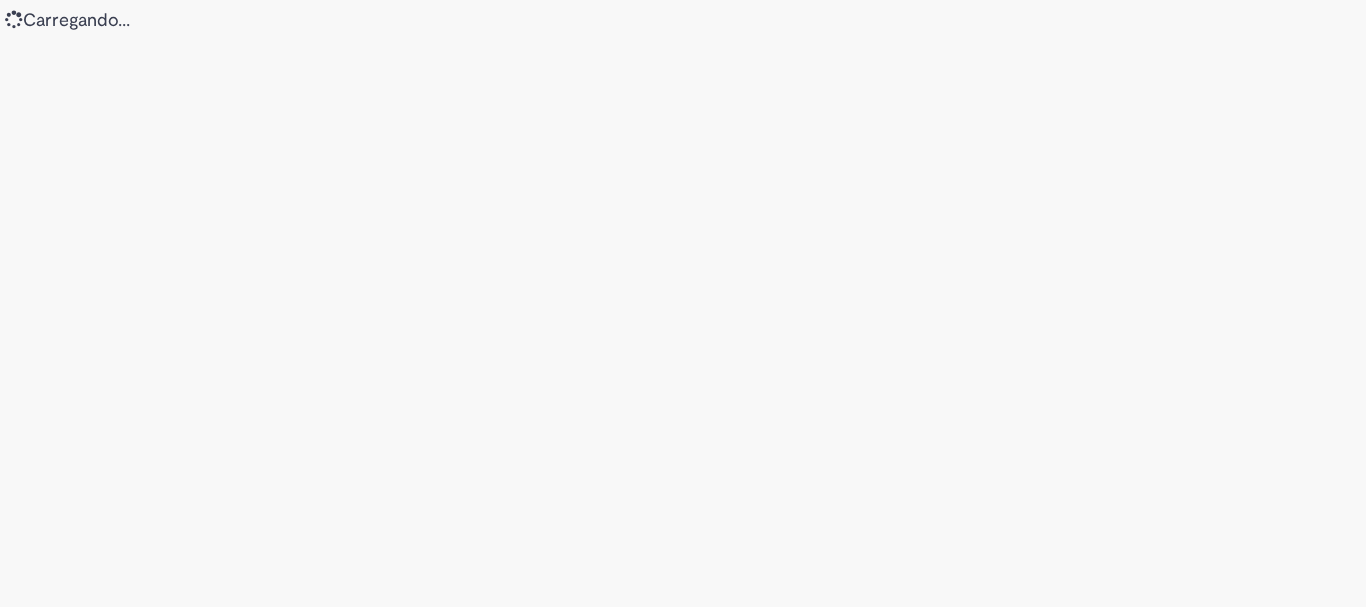 scroll, scrollTop: 0, scrollLeft: 0, axis: both 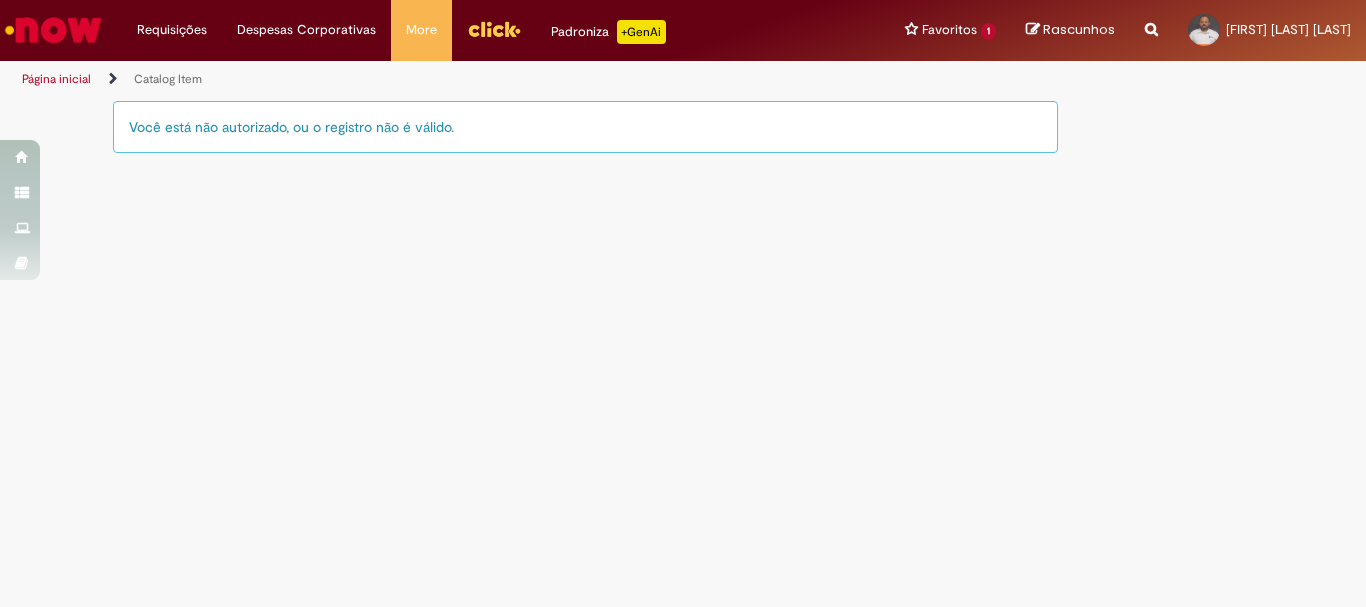click on "Você está não autorizado, ou o registro não é válido." at bounding box center [585, 127] 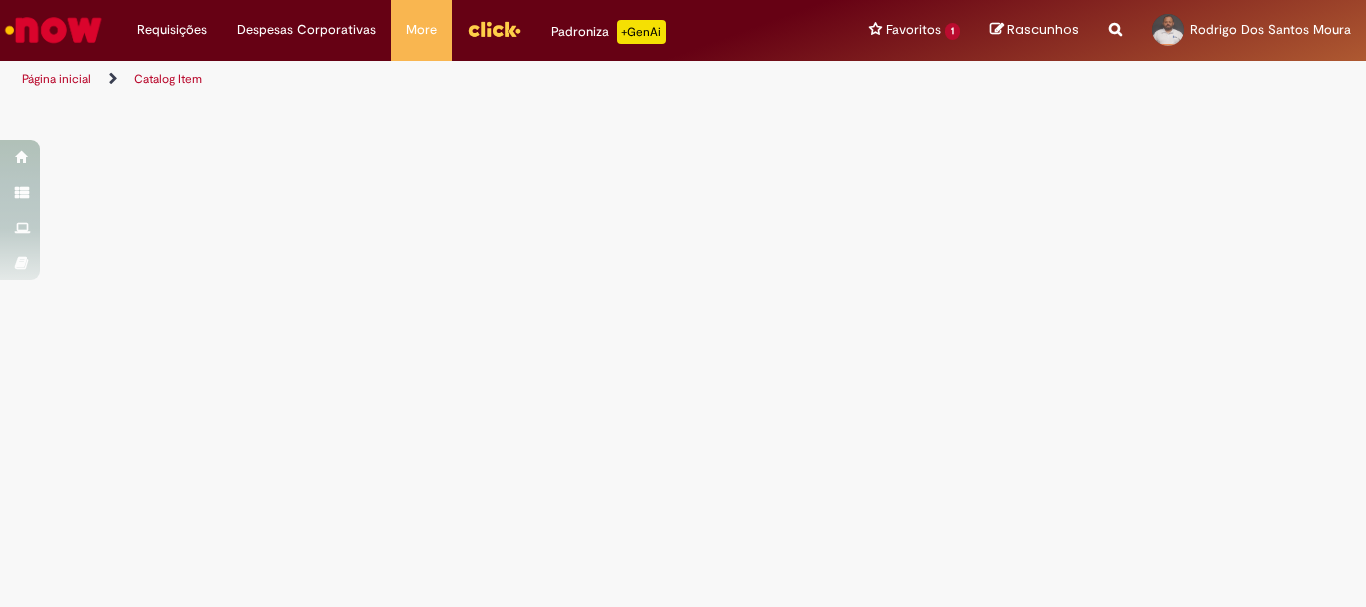 scroll, scrollTop: 0, scrollLeft: 0, axis: both 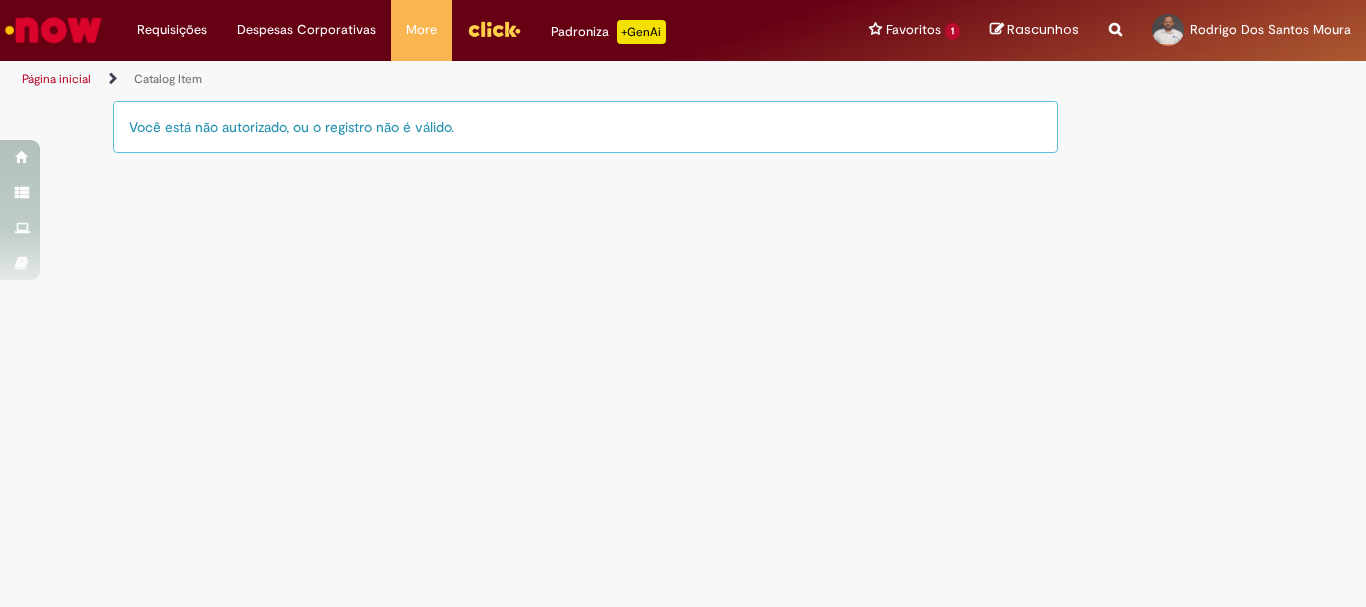 click on "Você está não autorizado, ou o registro não é válido." at bounding box center [585, 127] 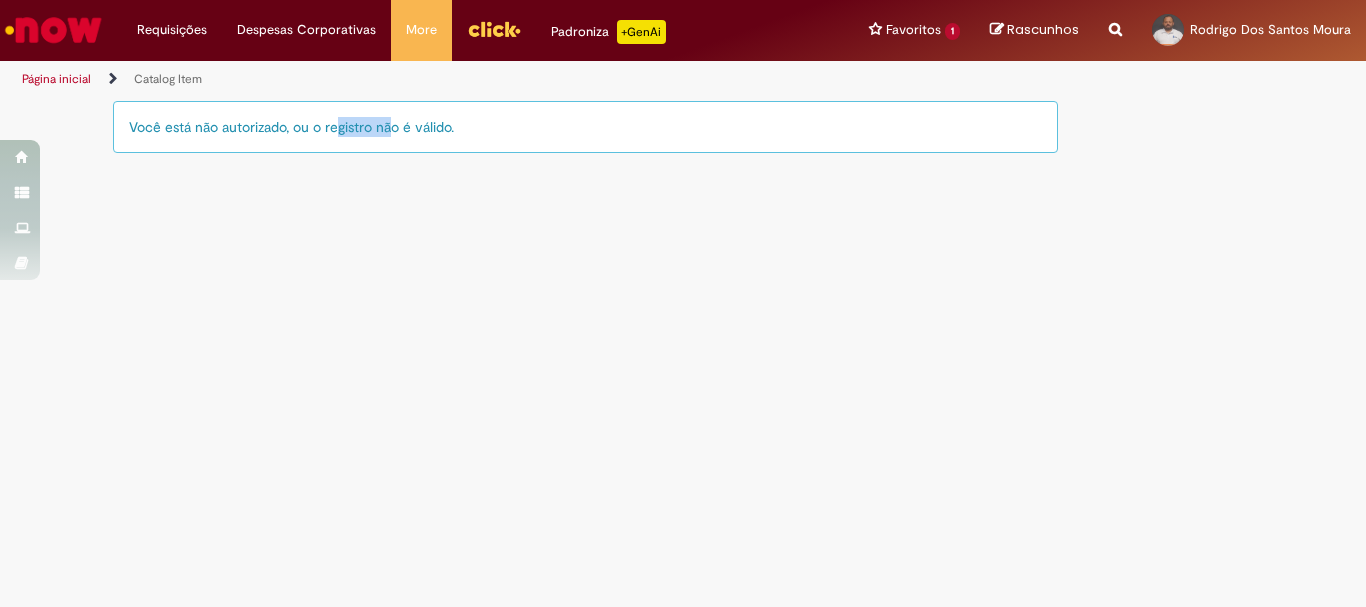 click on "Você está não autorizado, ou o registro não é válido." at bounding box center [585, 127] 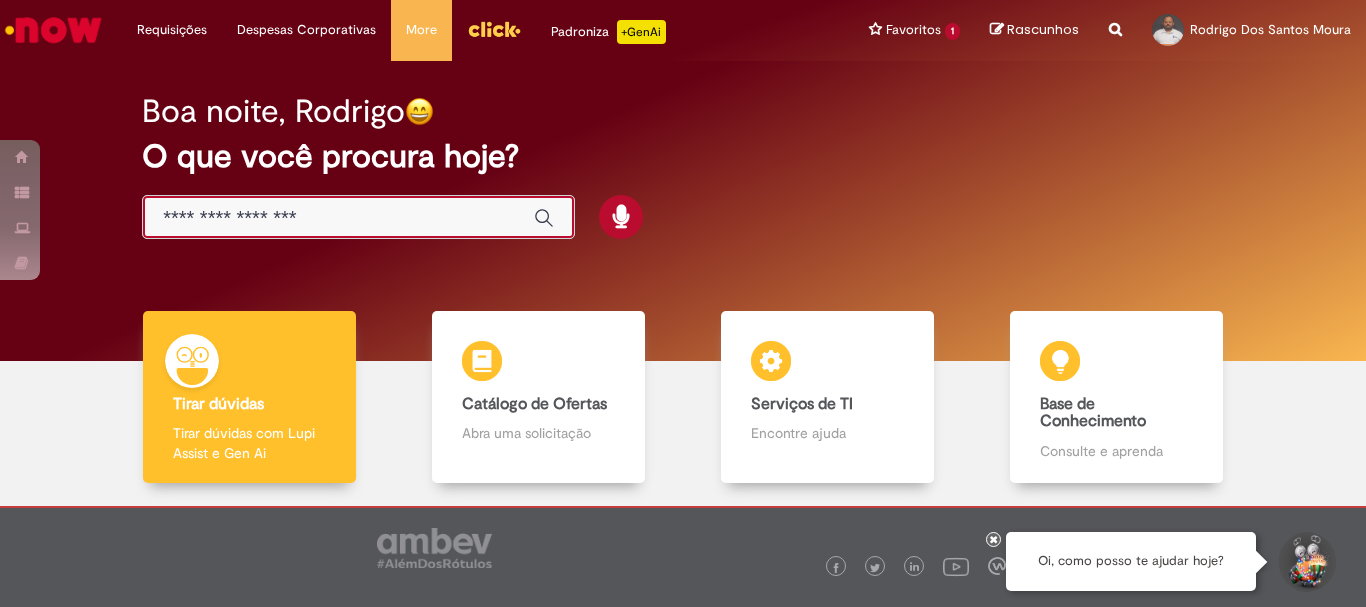 click at bounding box center (338, 218) 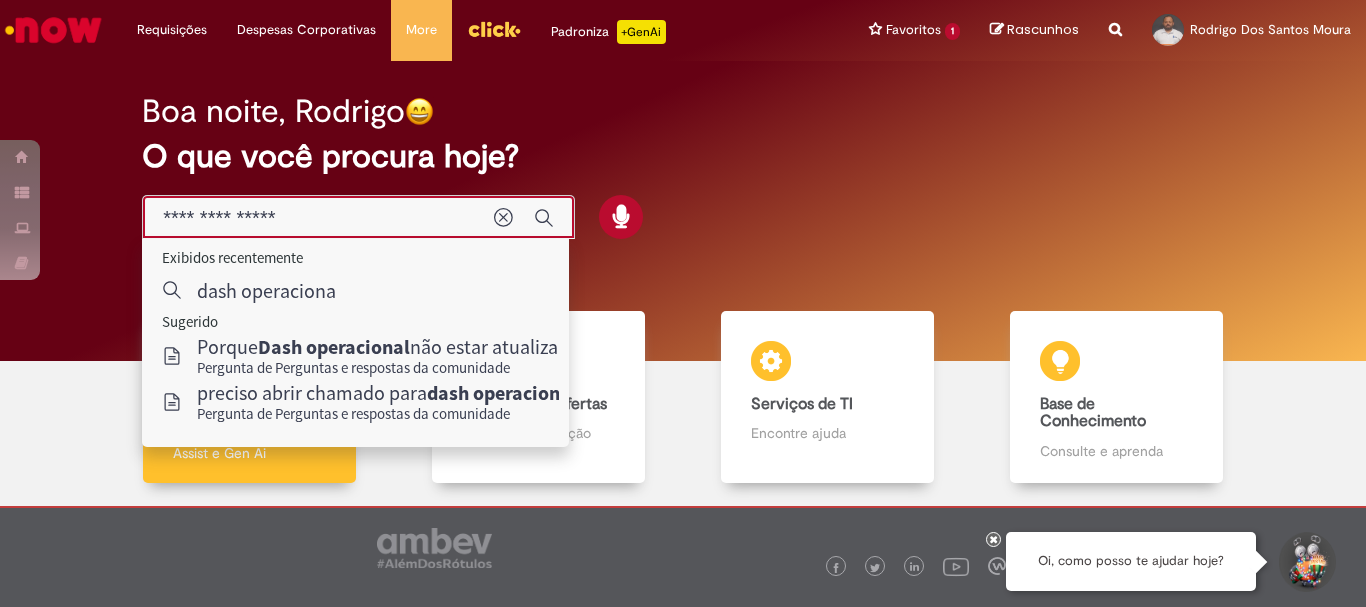 type on "**********" 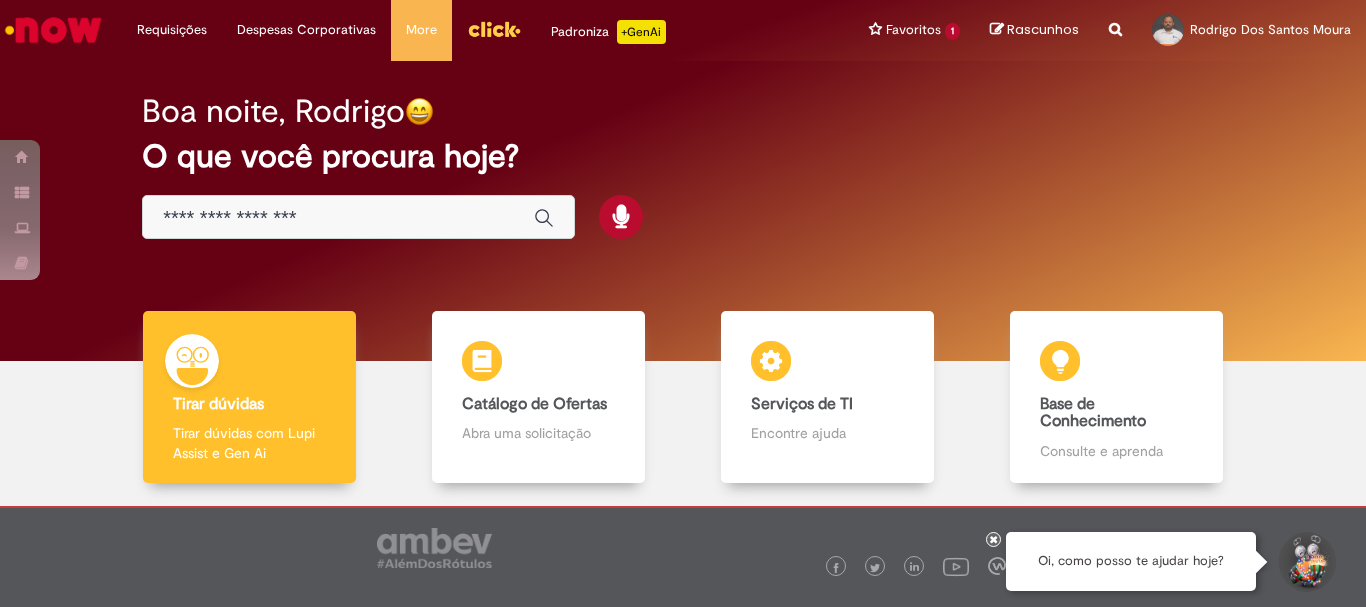click at bounding box center (338, 218) 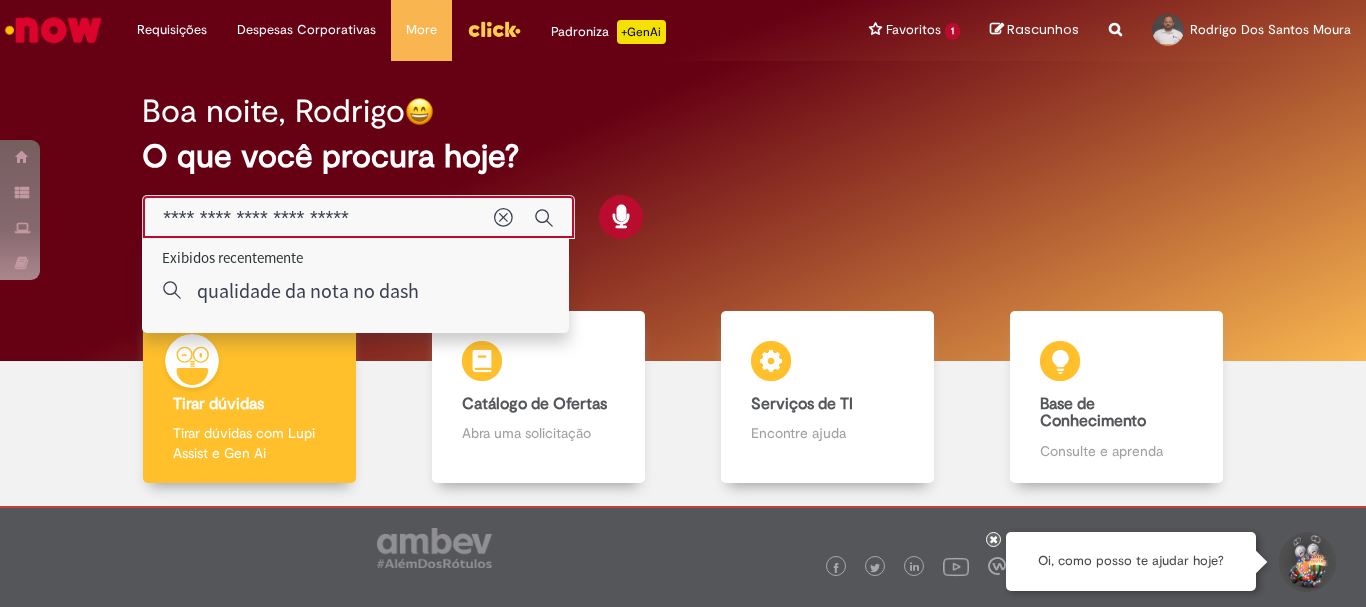 type on "**********" 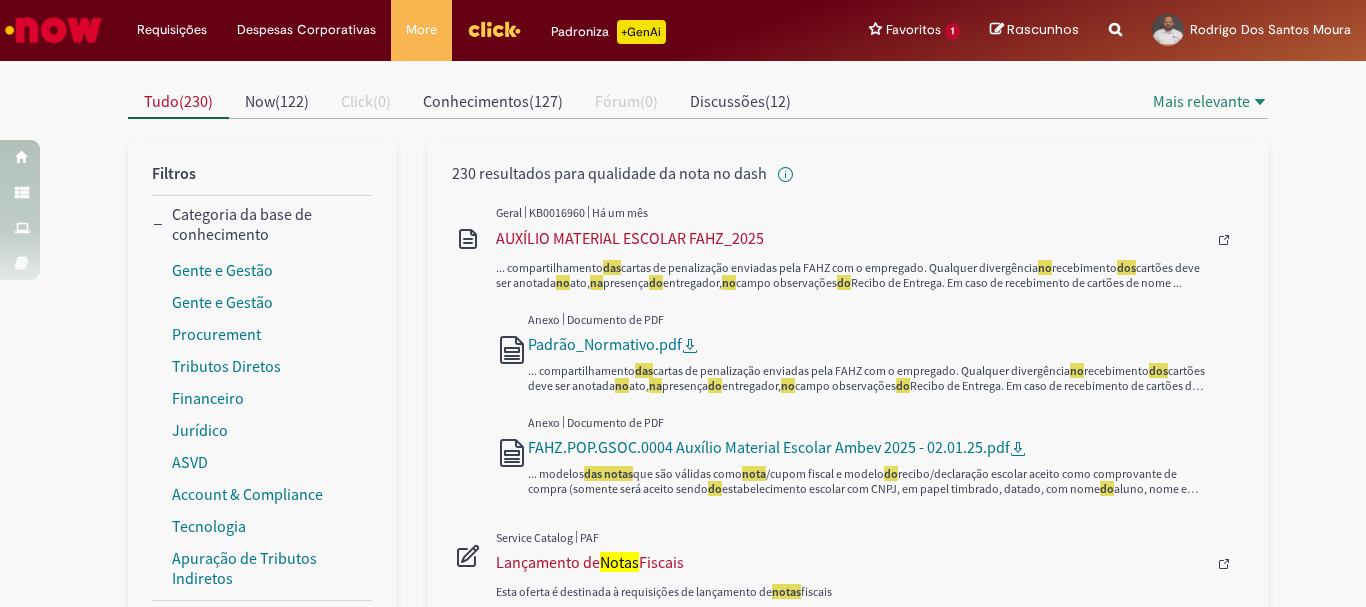 scroll, scrollTop: 0, scrollLeft: 0, axis: both 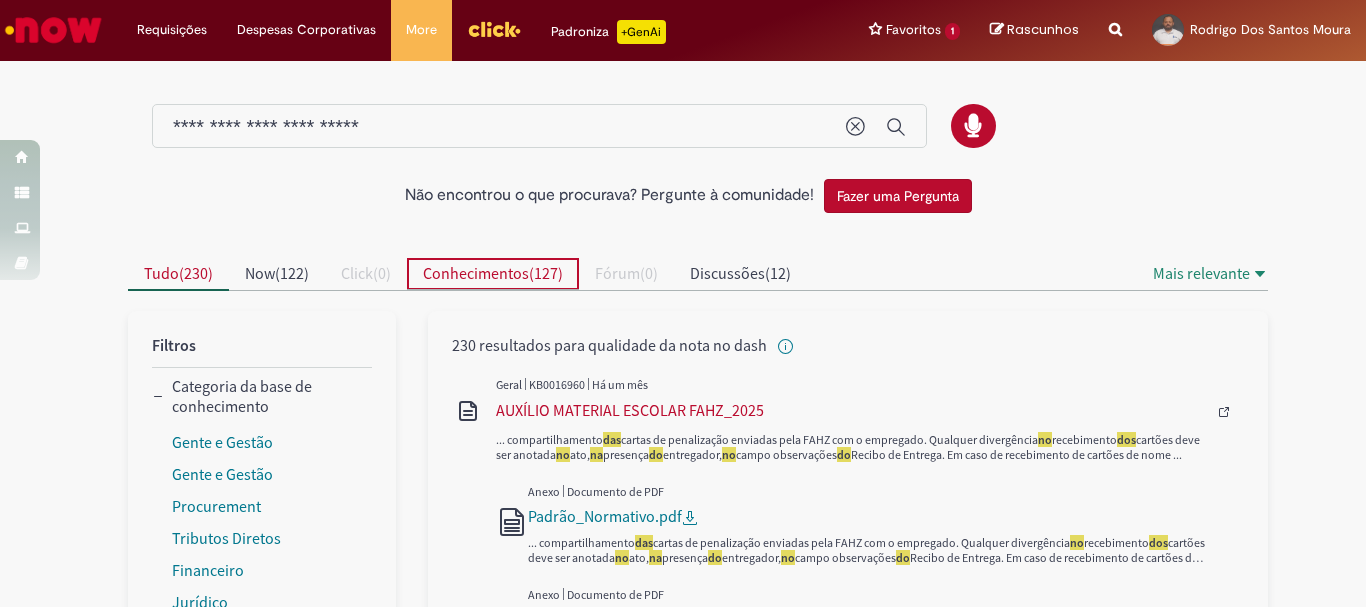 click on "Conhecimentos" at bounding box center [476, 273] 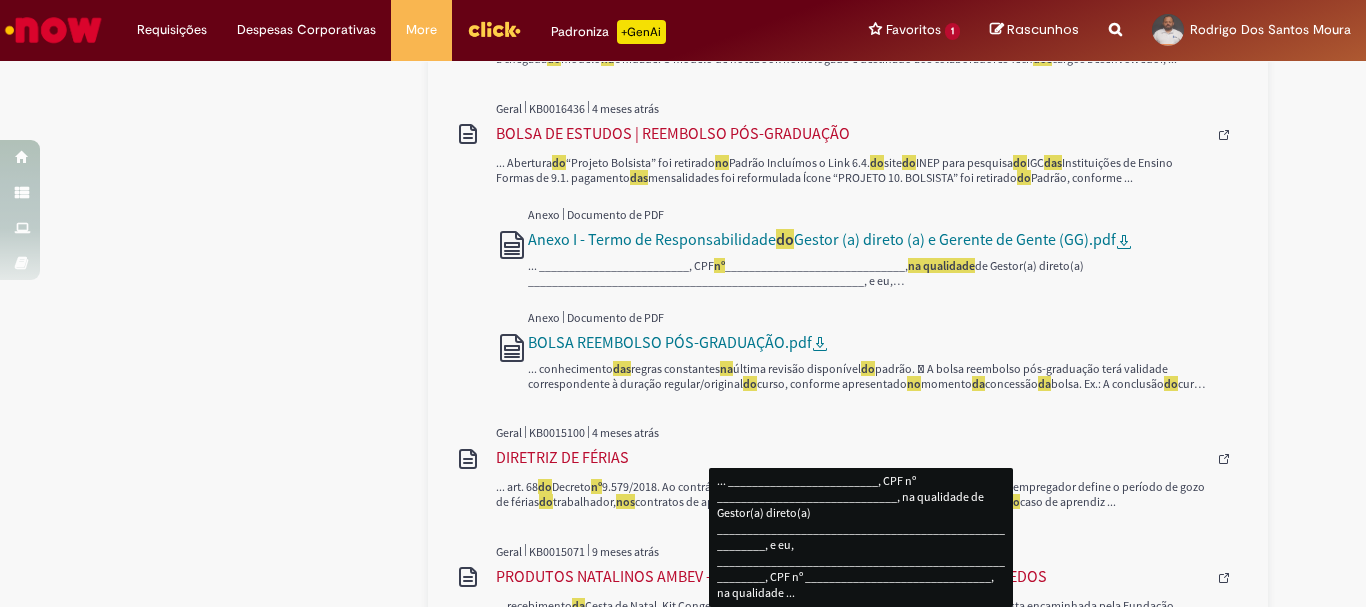scroll, scrollTop: 1021, scrollLeft: 0, axis: vertical 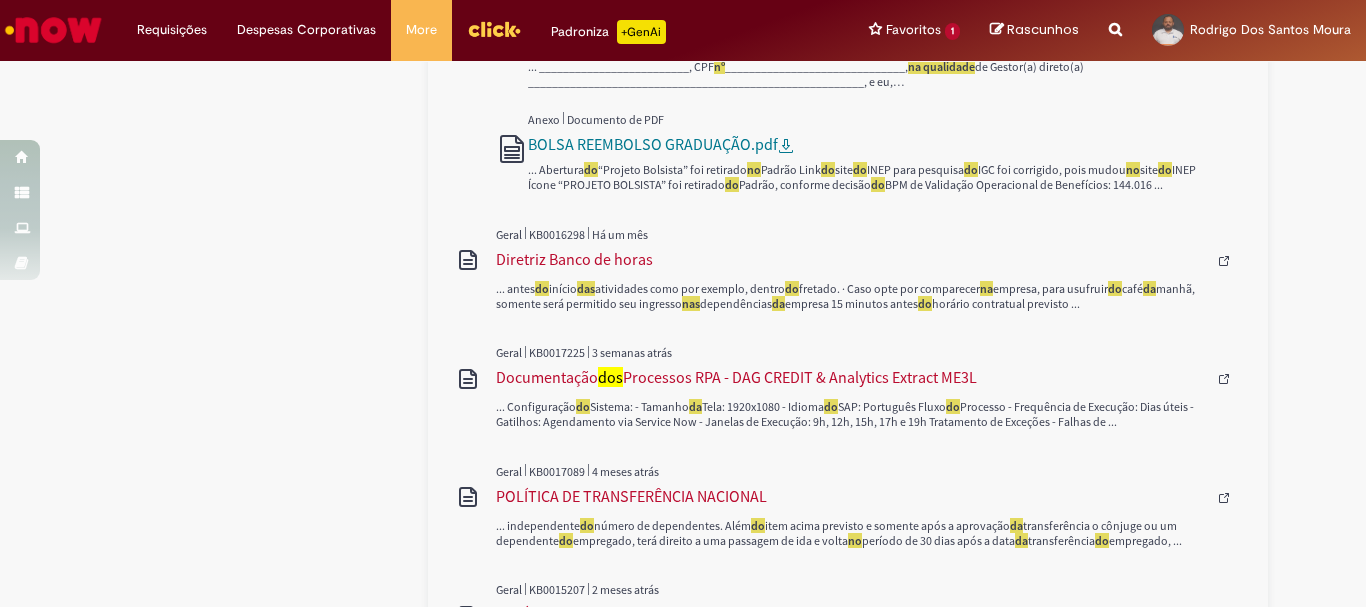 click at bounding box center [53, 30] 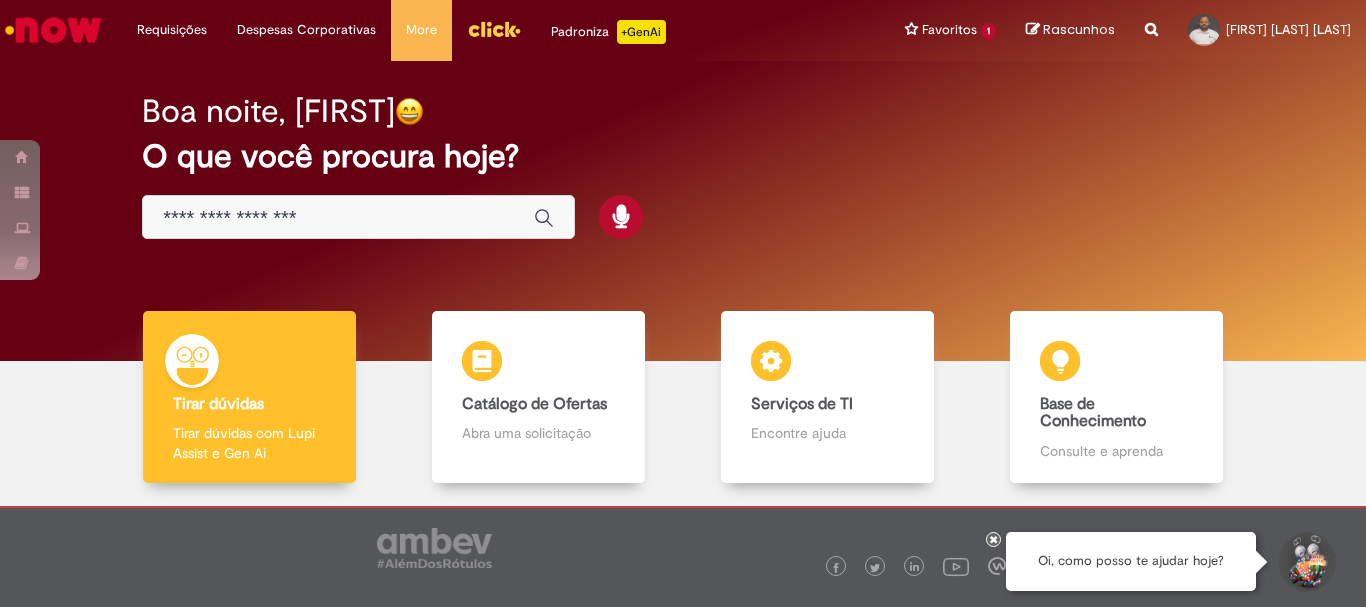 scroll, scrollTop: 0, scrollLeft: 0, axis: both 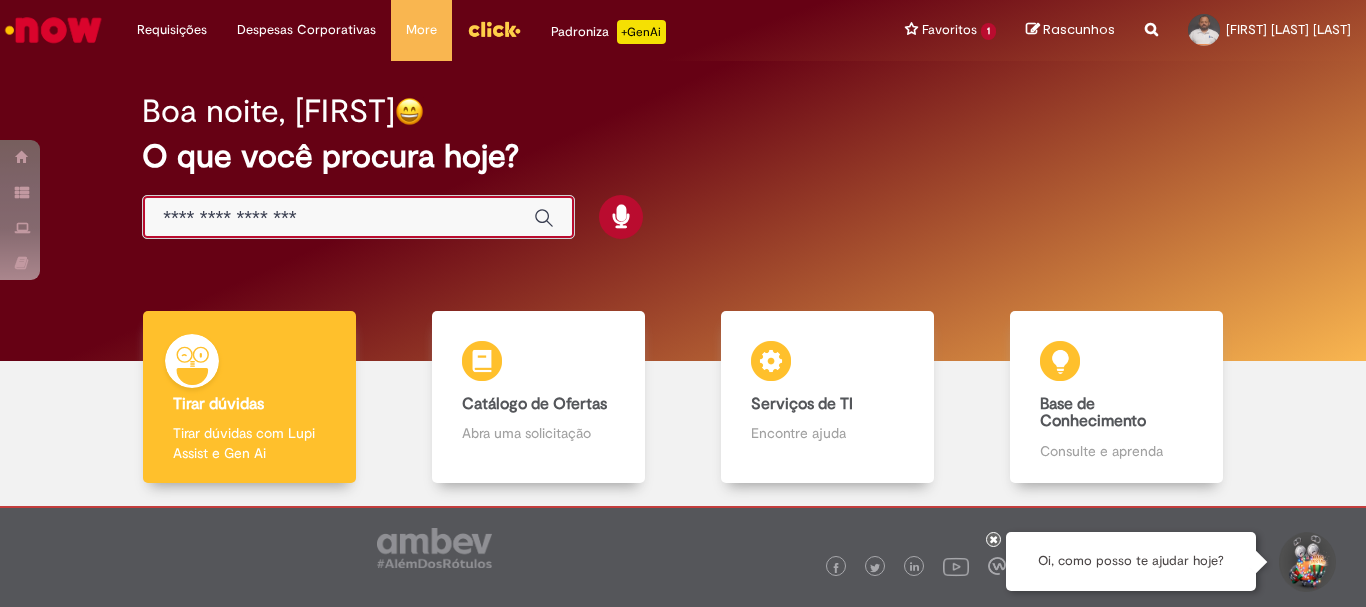 click at bounding box center (338, 218) 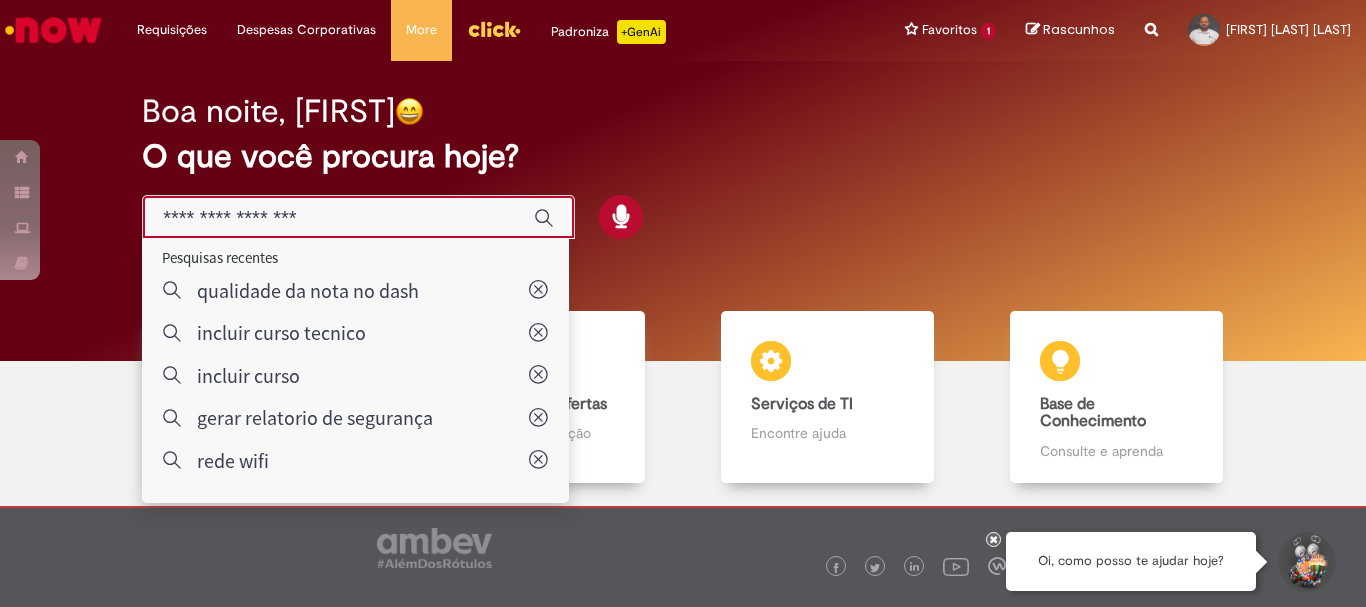 click on "Boa noite, Rodrigo
O que você procura hoje?" at bounding box center [683, 167] 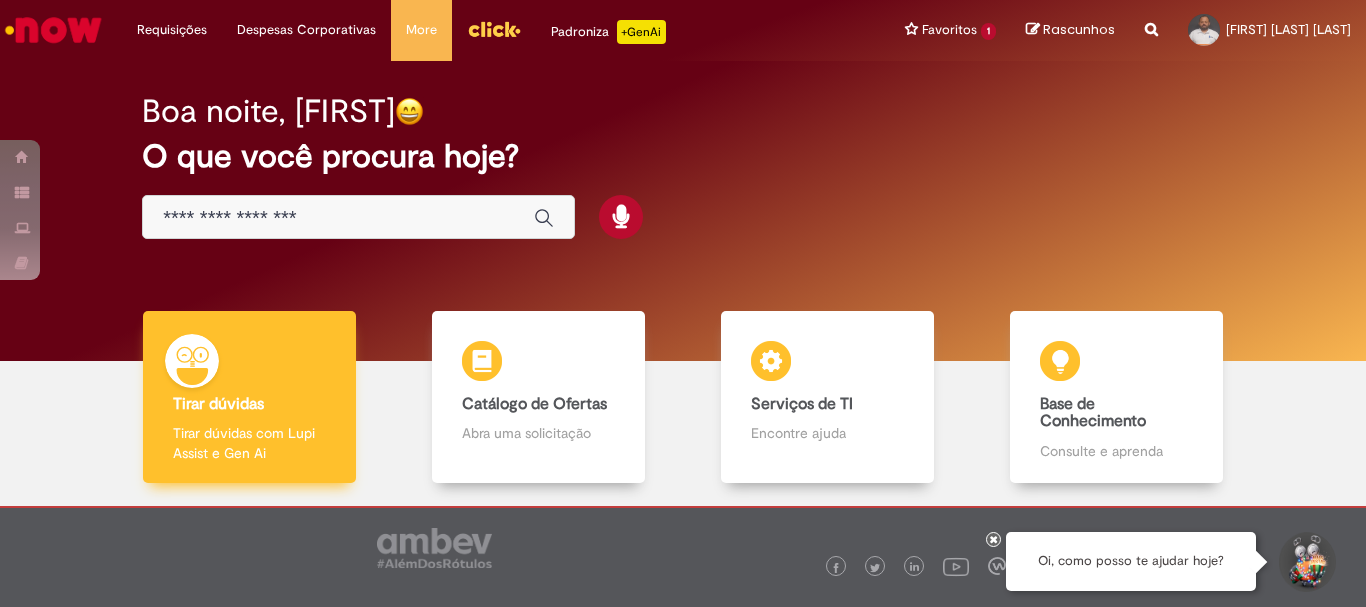 click on "Tirar dúvidas com Lupi Assist e Gen Ai" at bounding box center (249, 443) 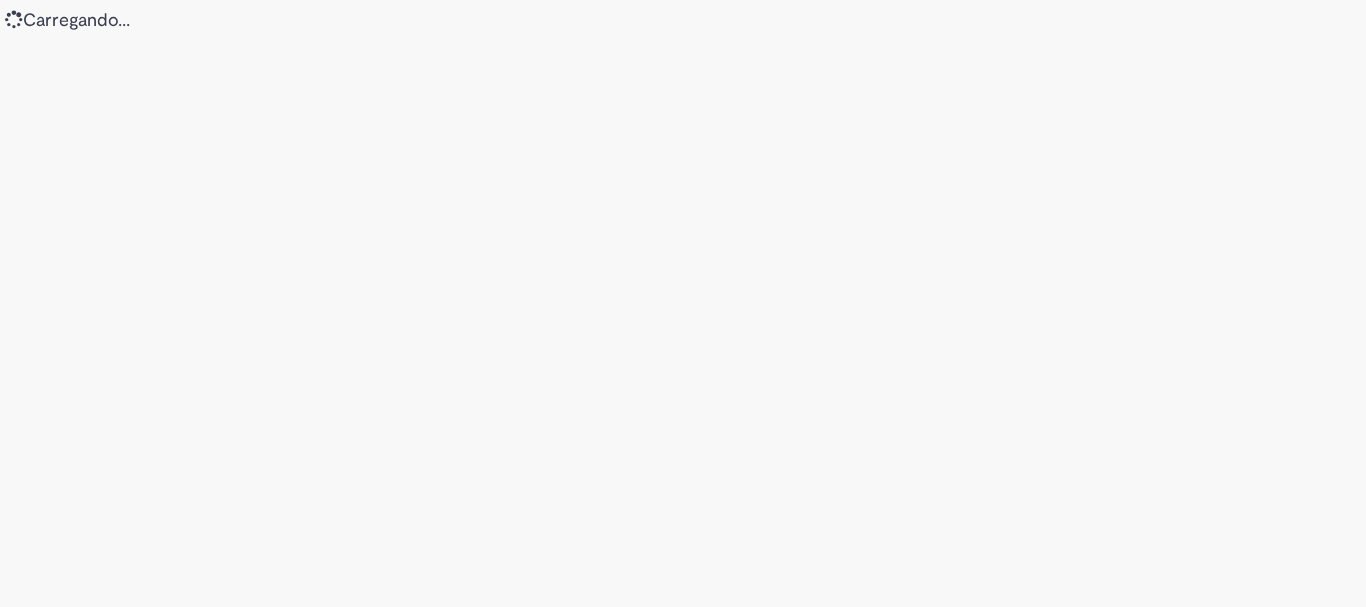 scroll, scrollTop: 0, scrollLeft: 0, axis: both 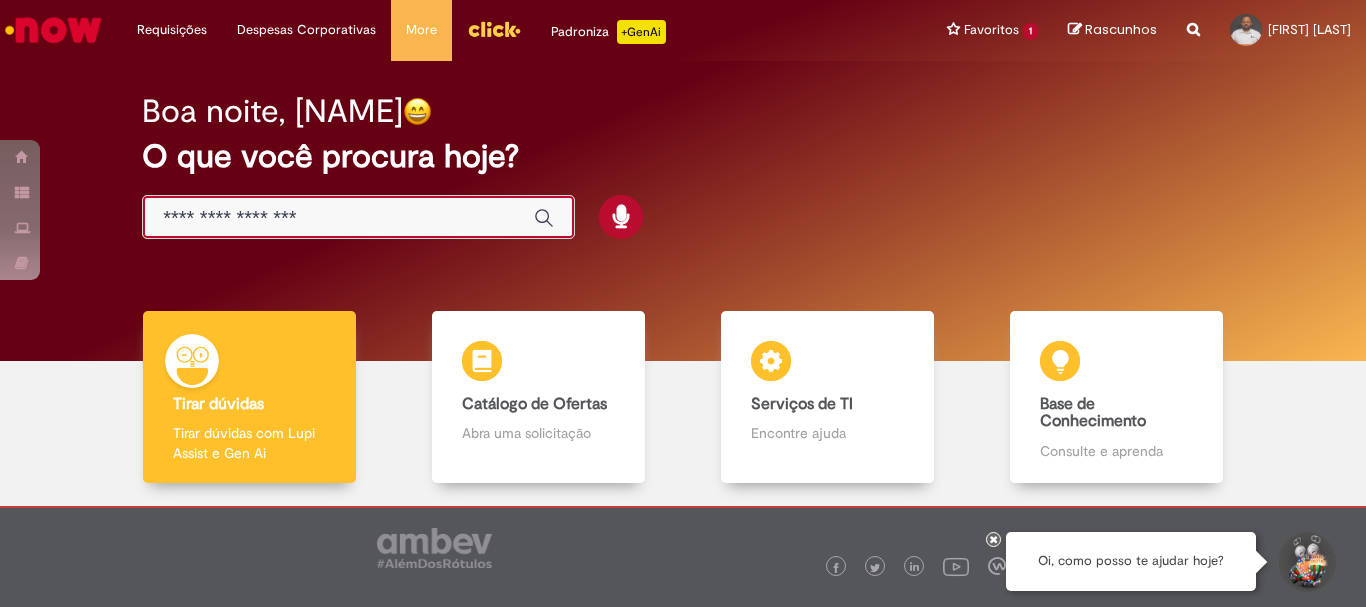 click at bounding box center (338, 218) 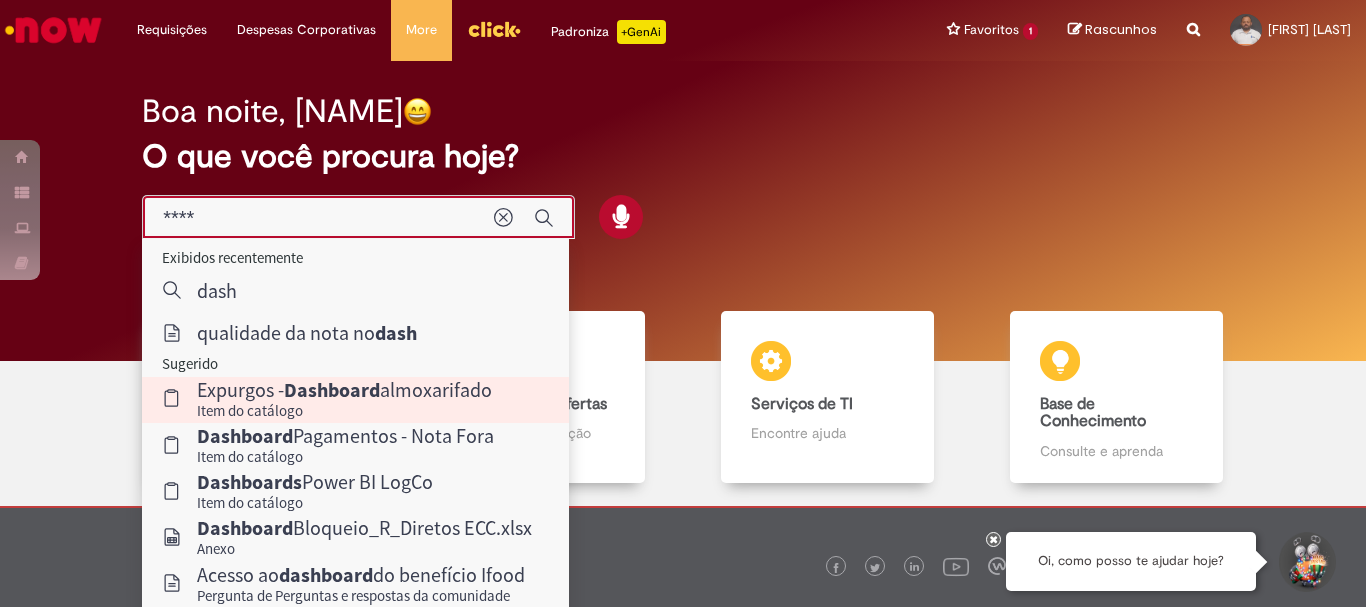scroll, scrollTop: 98, scrollLeft: 0, axis: vertical 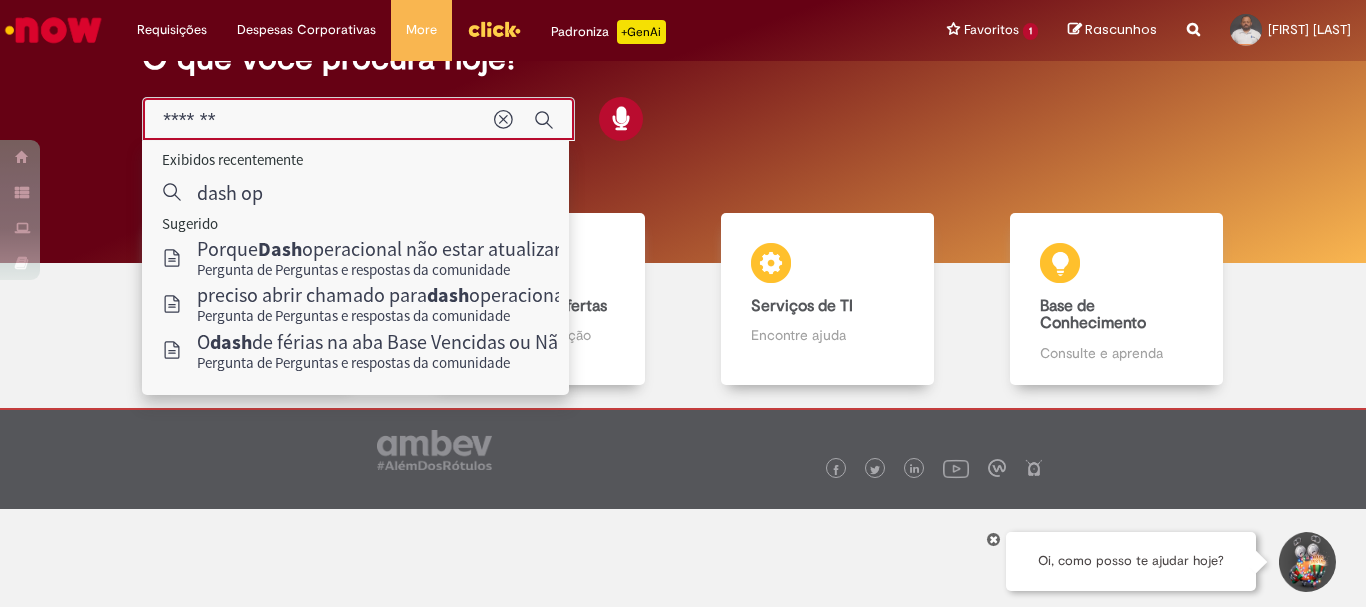 type on "********" 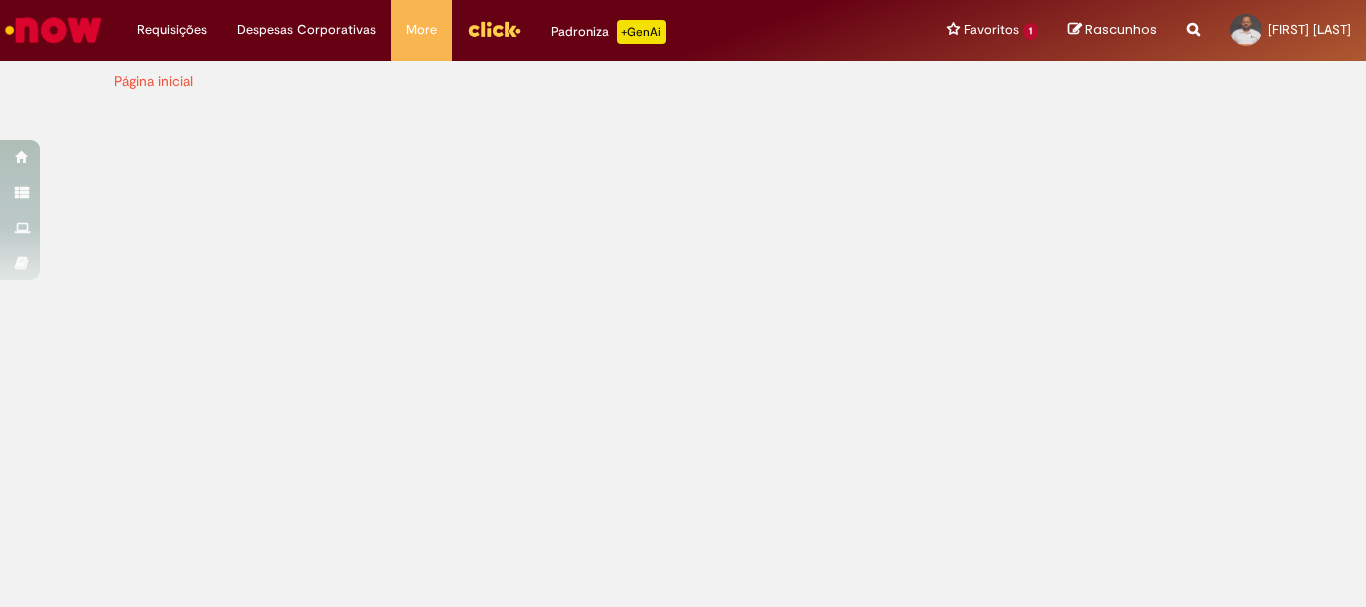 scroll, scrollTop: 0, scrollLeft: 0, axis: both 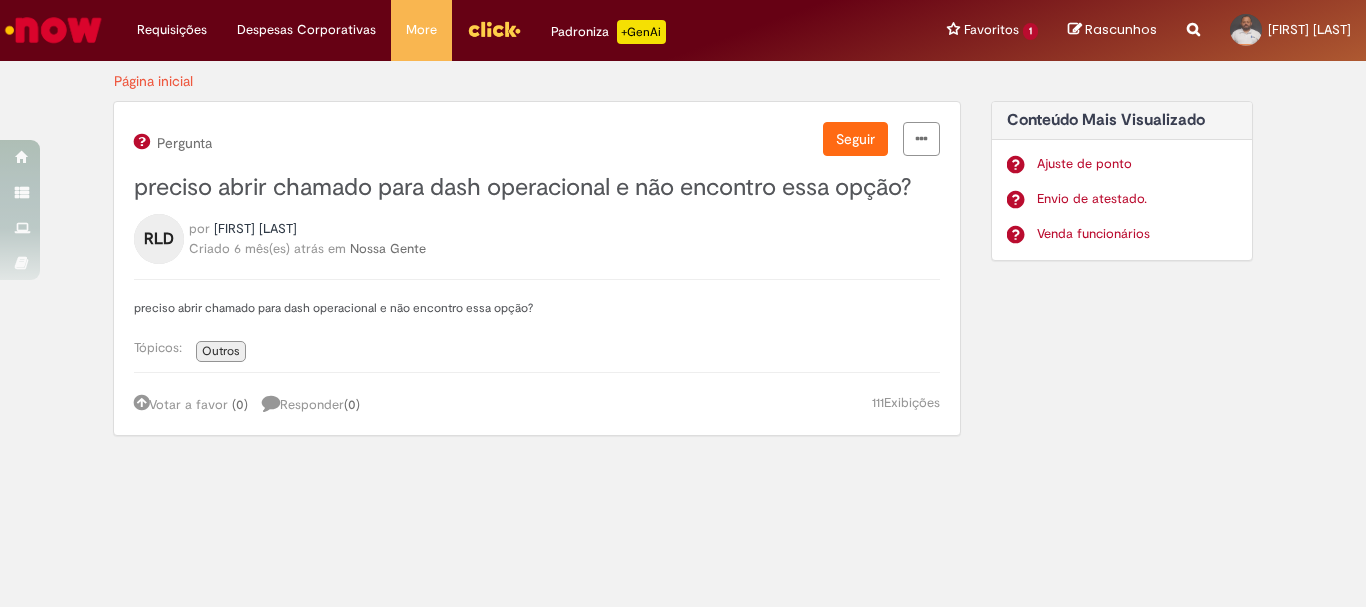 click on "Outros" at bounding box center (221, 351) 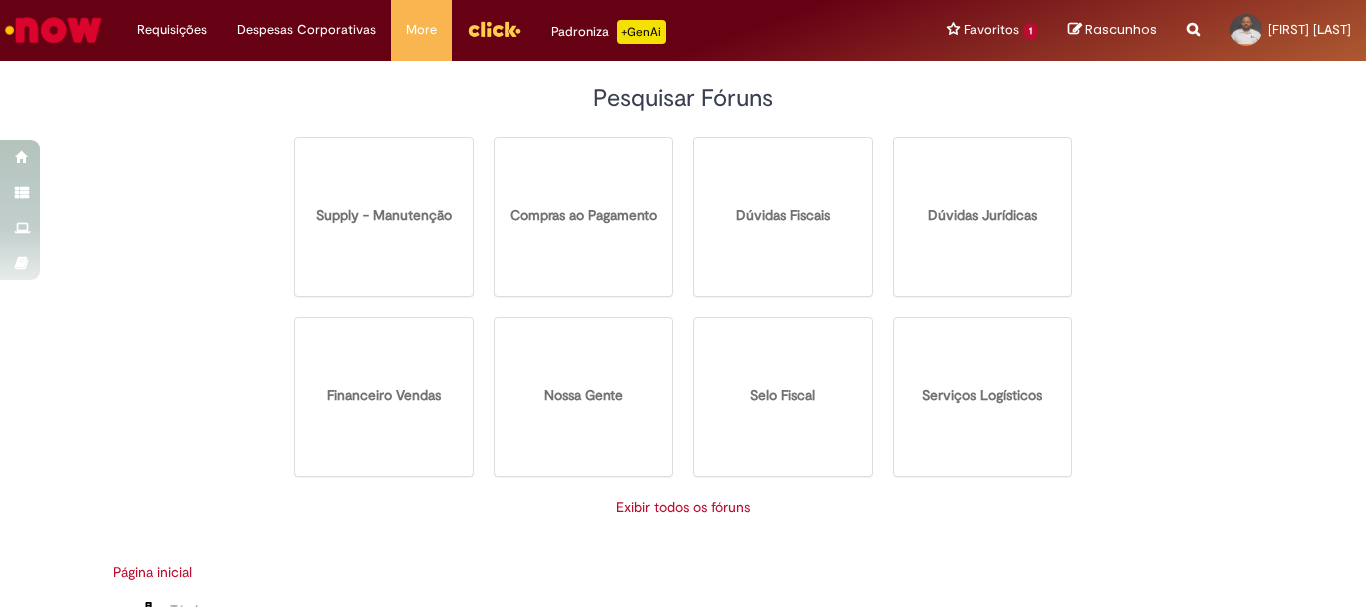 click on "Supply - Manutenção" at bounding box center [384, 215] 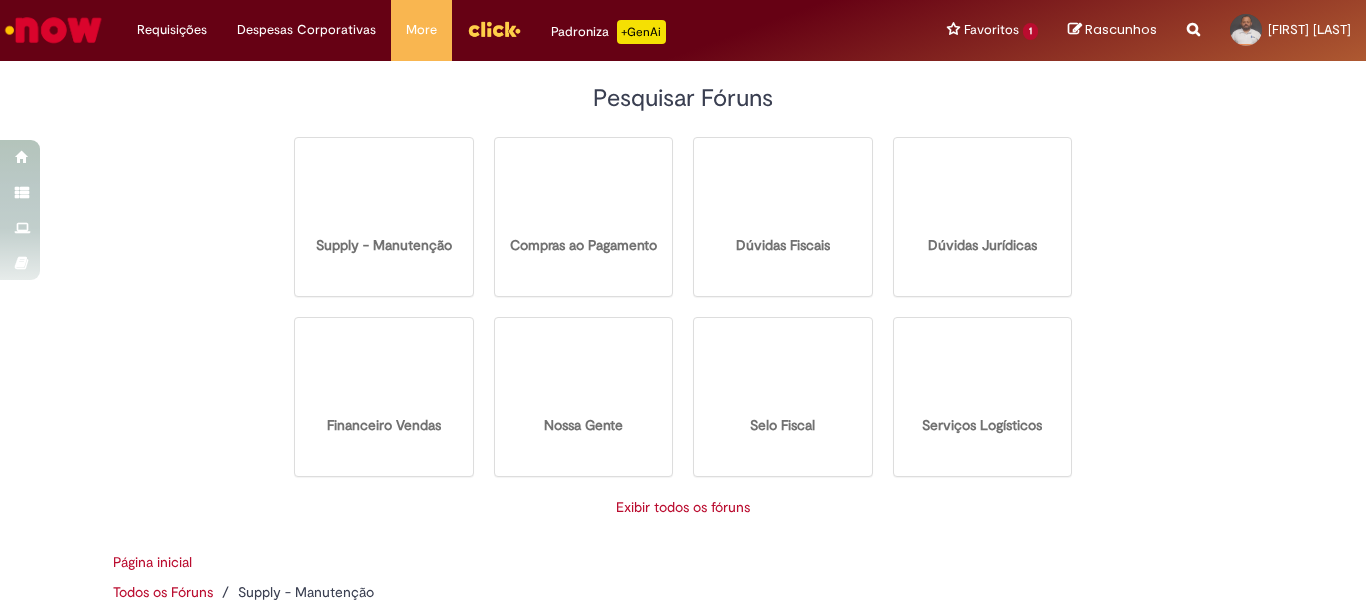 select 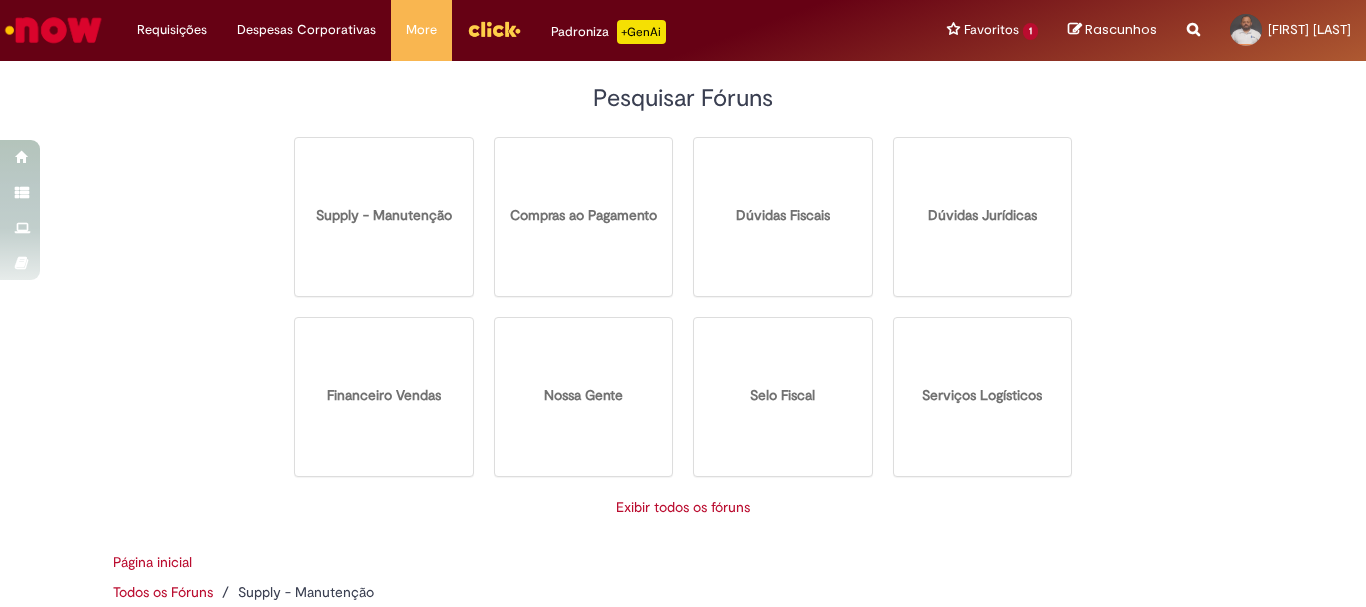click on "Supply - Manutenção" at bounding box center (384, 215) 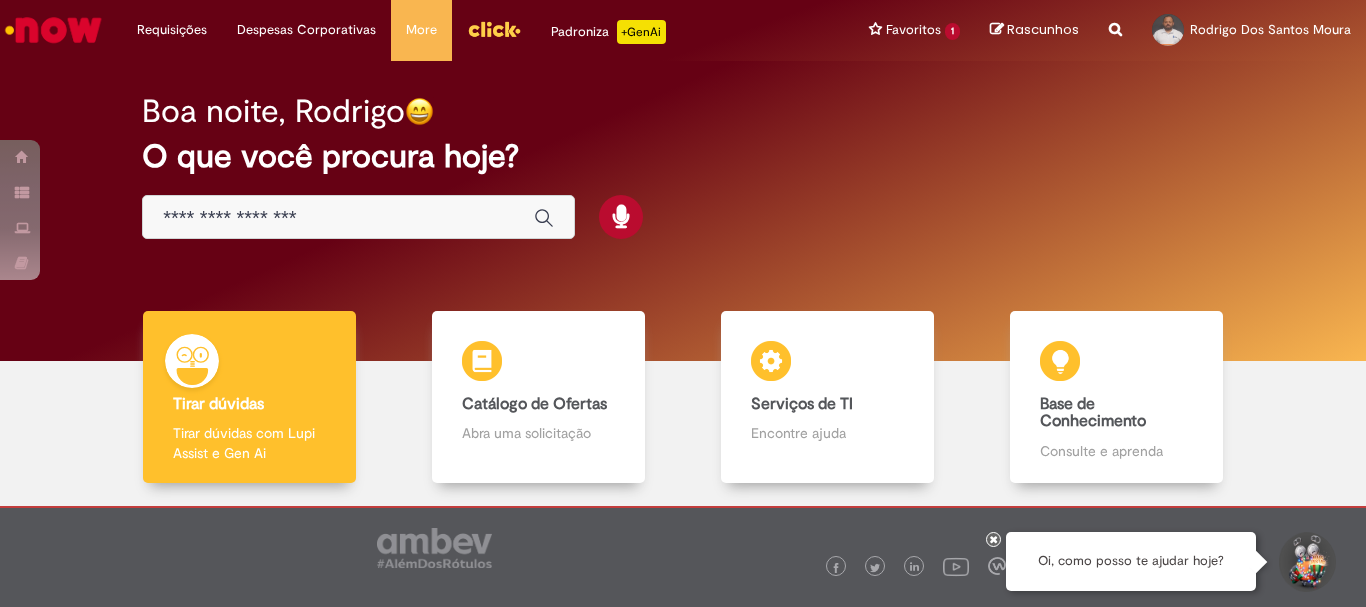 scroll, scrollTop: 0, scrollLeft: 0, axis: both 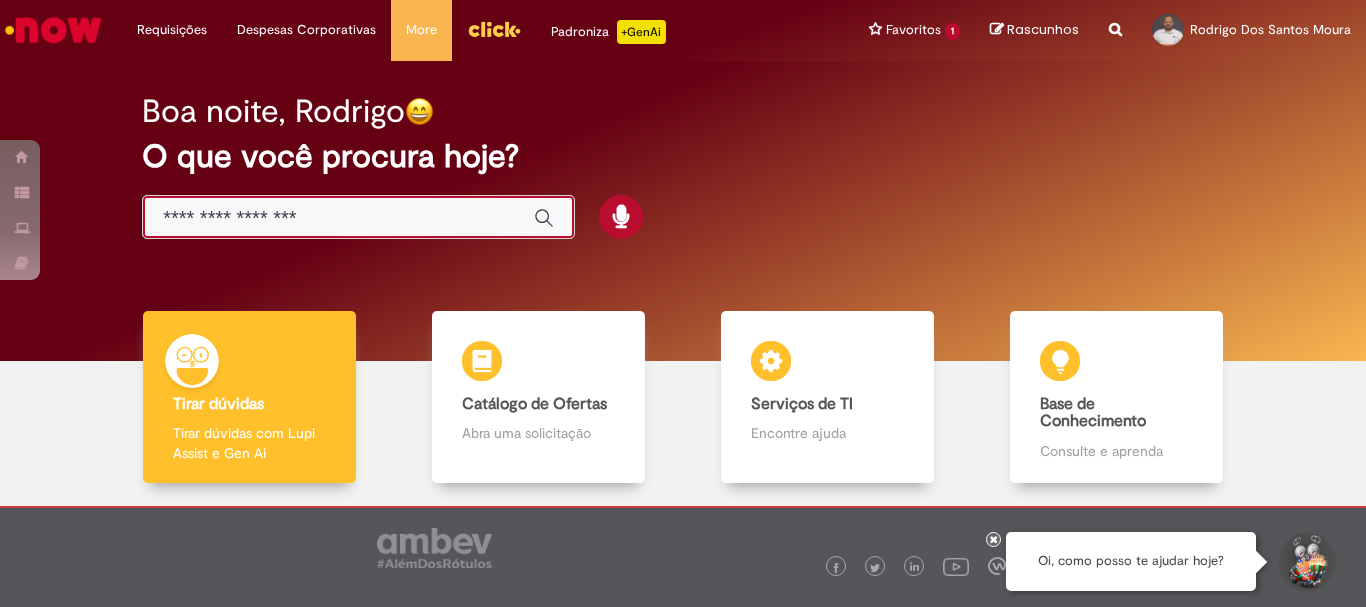 click at bounding box center [338, 218] 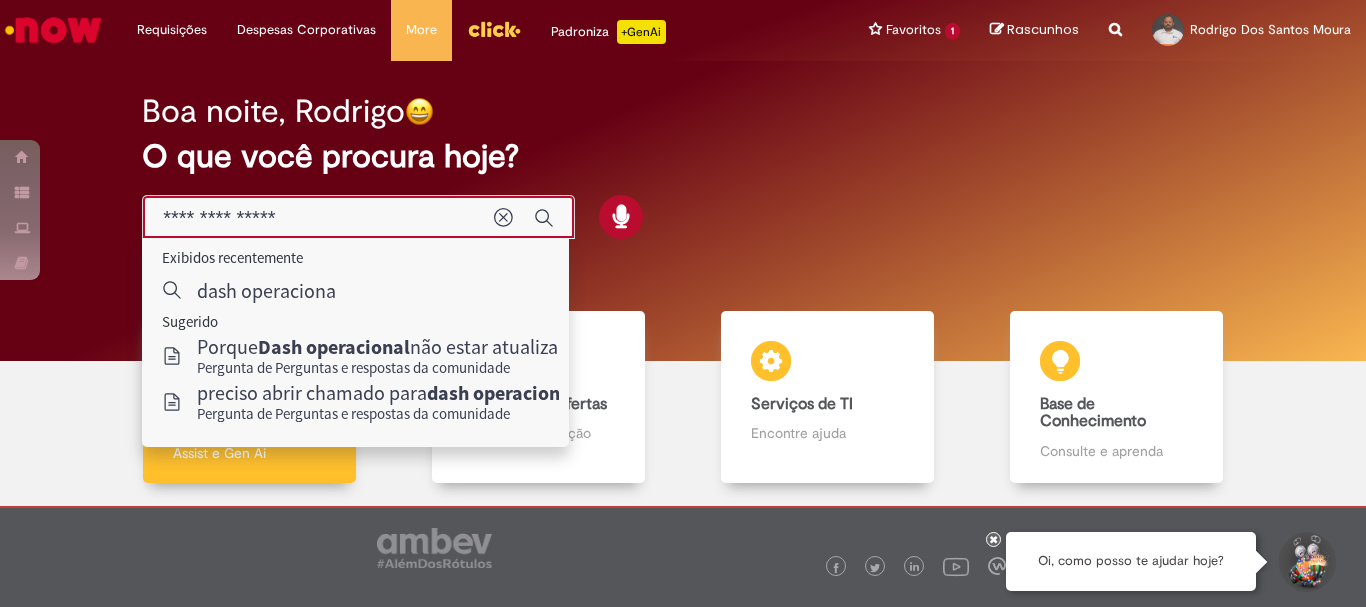 type on "**********" 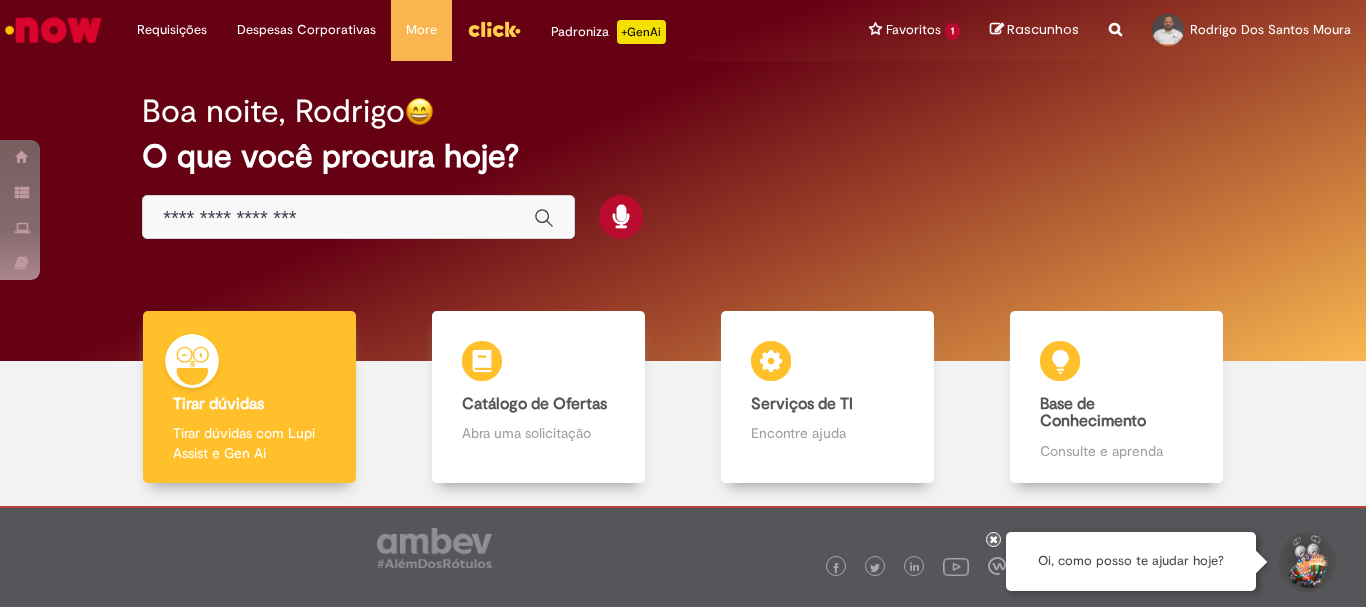 click at bounding box center [338, 218] 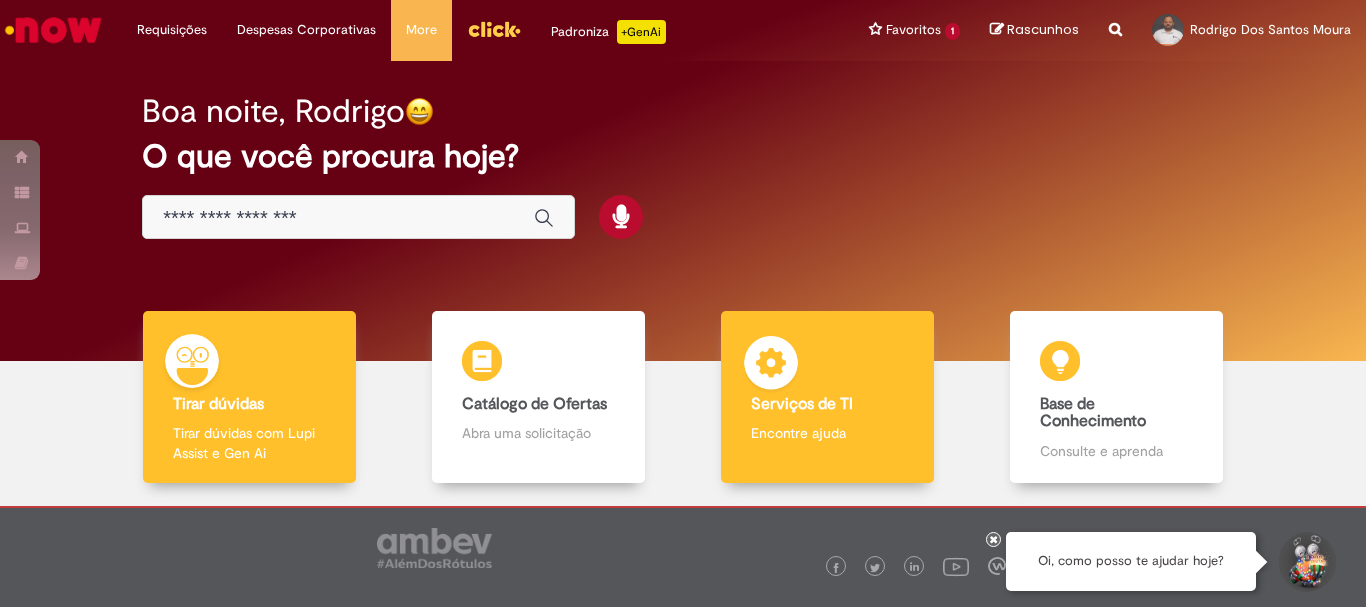 click on "Serviços de TI
Serviços de TI
Encontre ajuda" at bounding box center [827, 397] 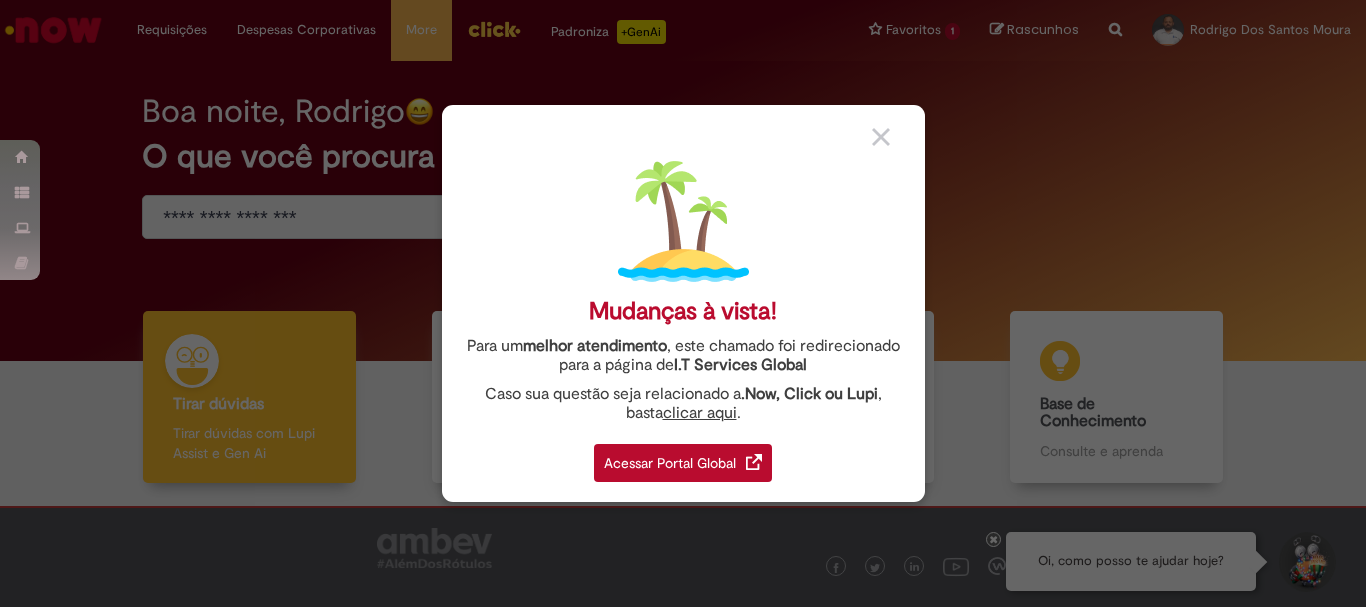click at bounding box center [881, 137] 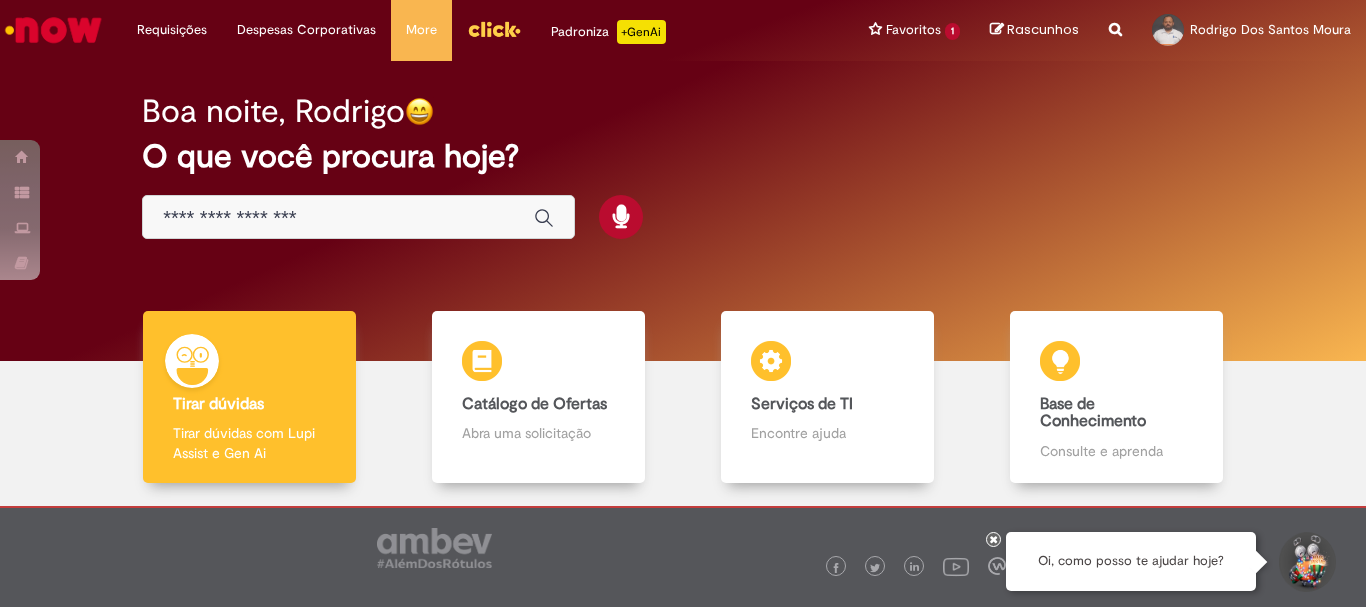 click at bounding box center (338, 218) 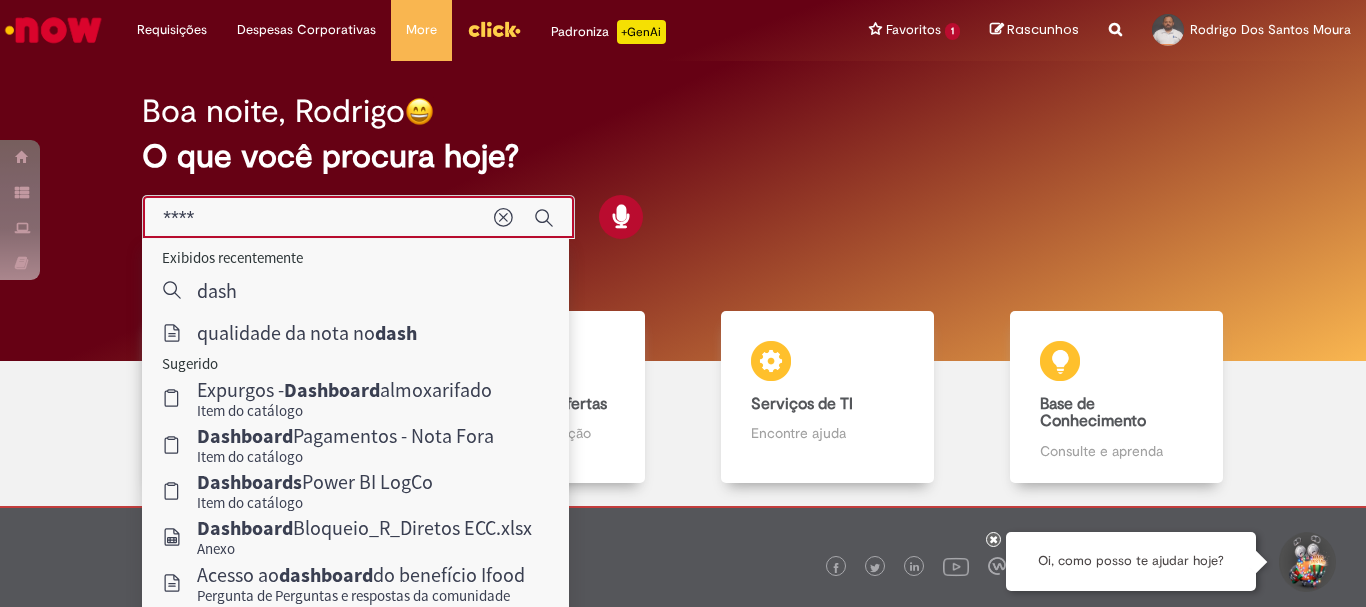 scroll, scrollTop: 98, scrollLeft: 0, axis: vertical 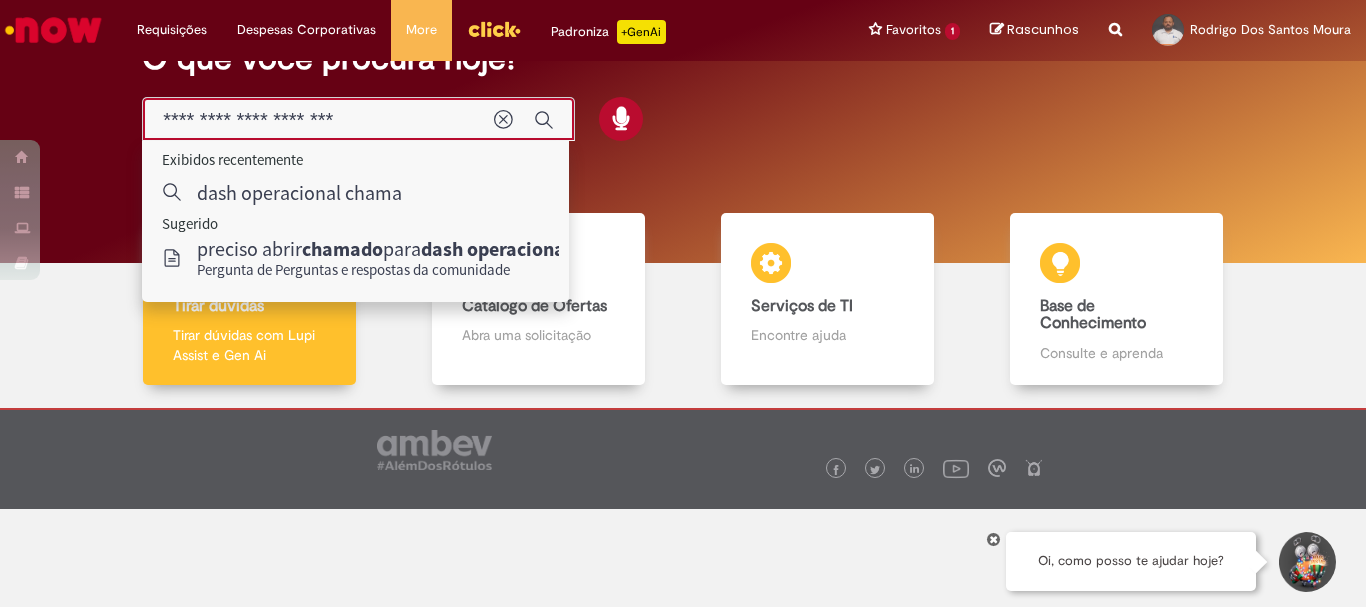 type on "**********" 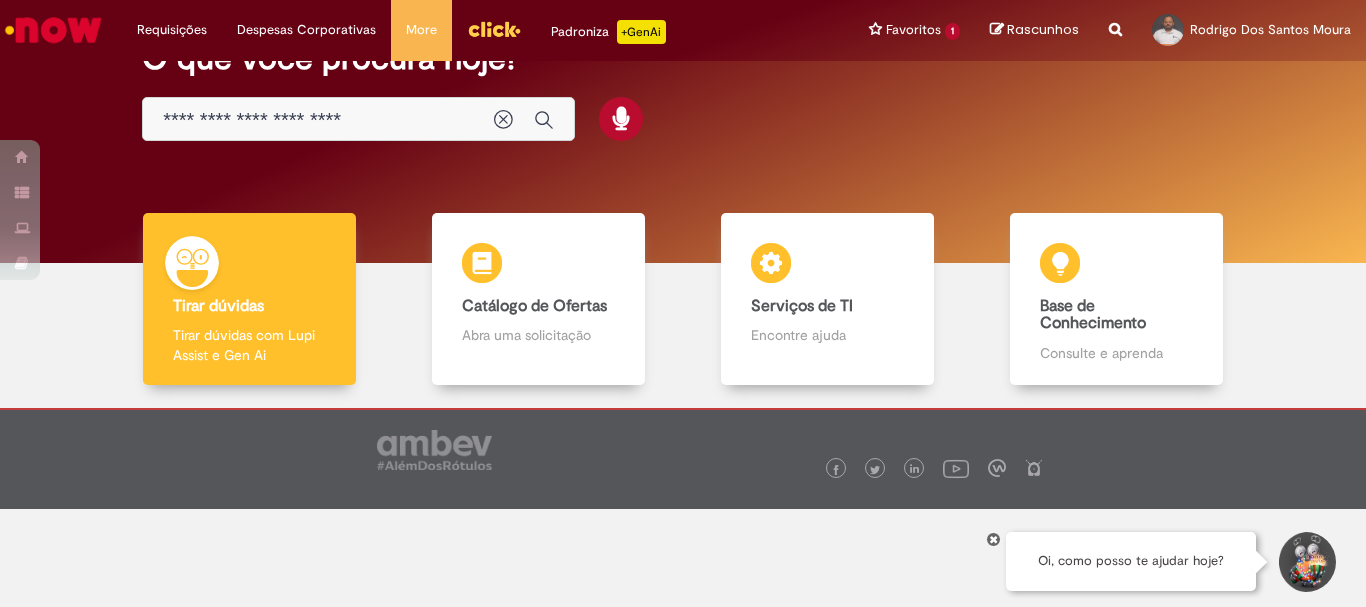 scroll, scrollTop: 0, scrollLeft: 0, axis: both 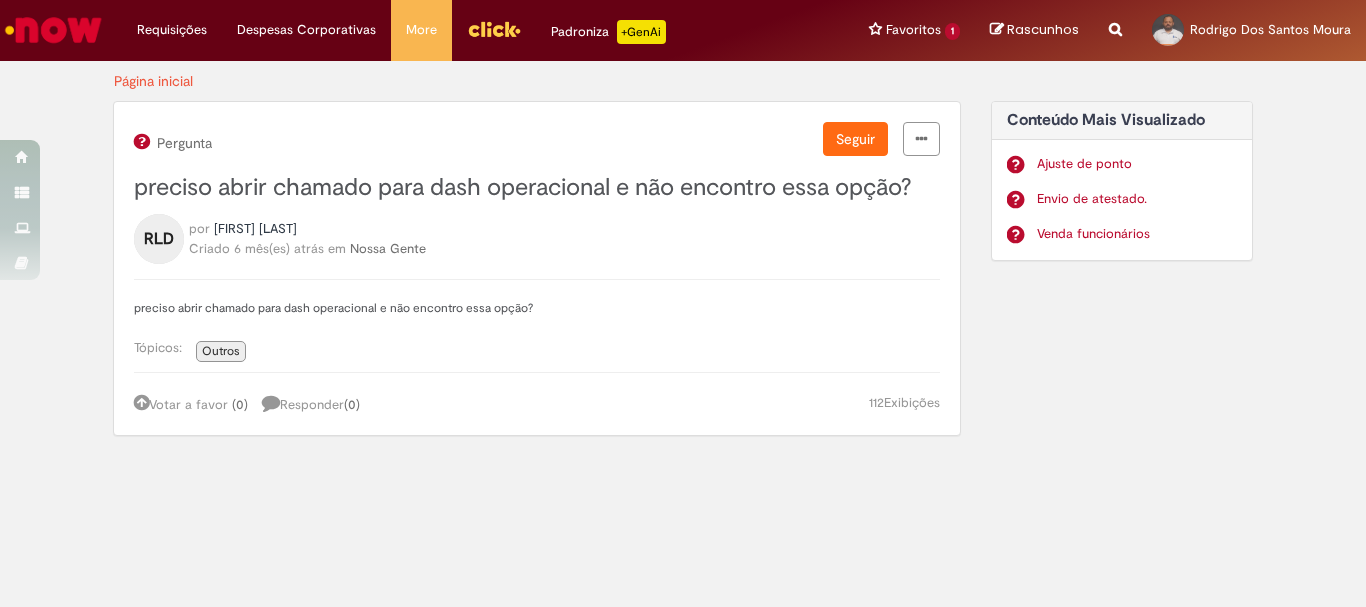 click on "Exibições" at bounding box center (912, 402) 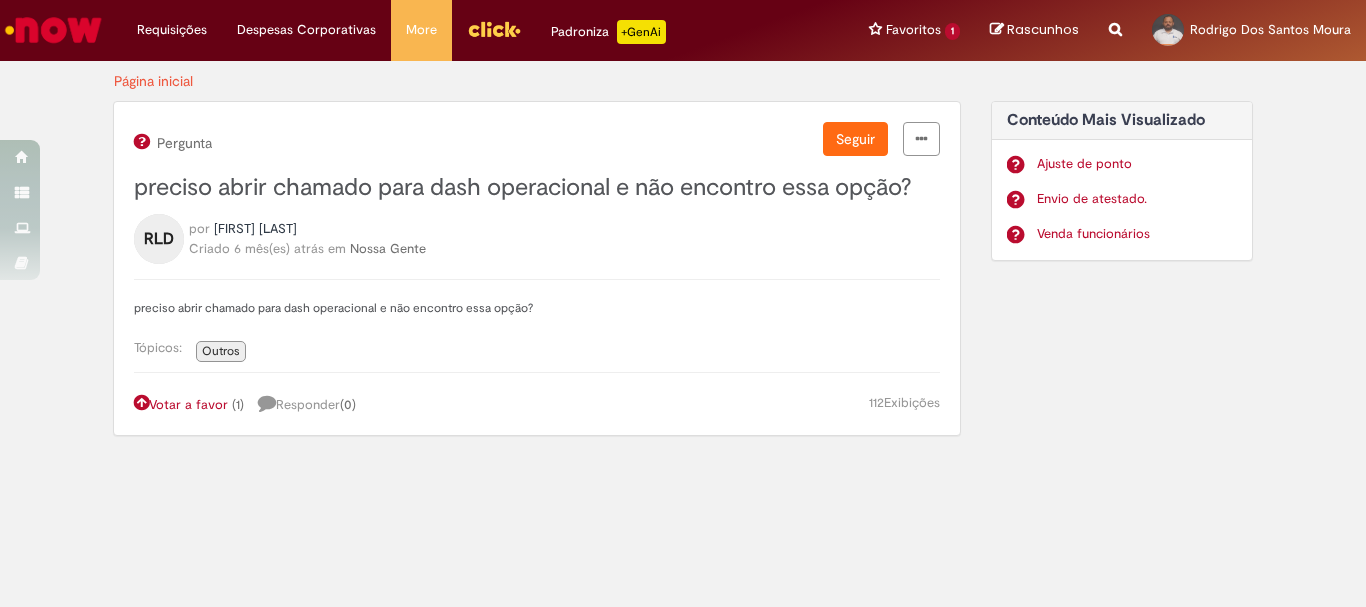 click on "Votar a favor" at bounding box center (181, 404) 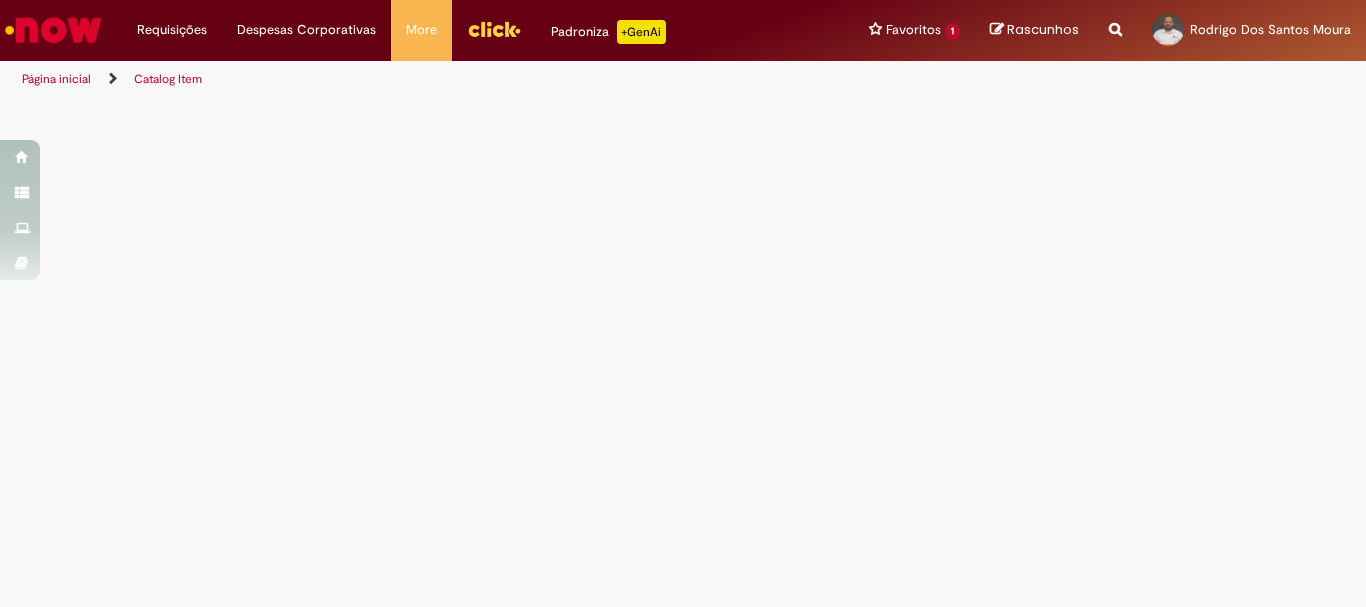 scroll, scrollTop: 0, scrollLeft: 0, axis: both 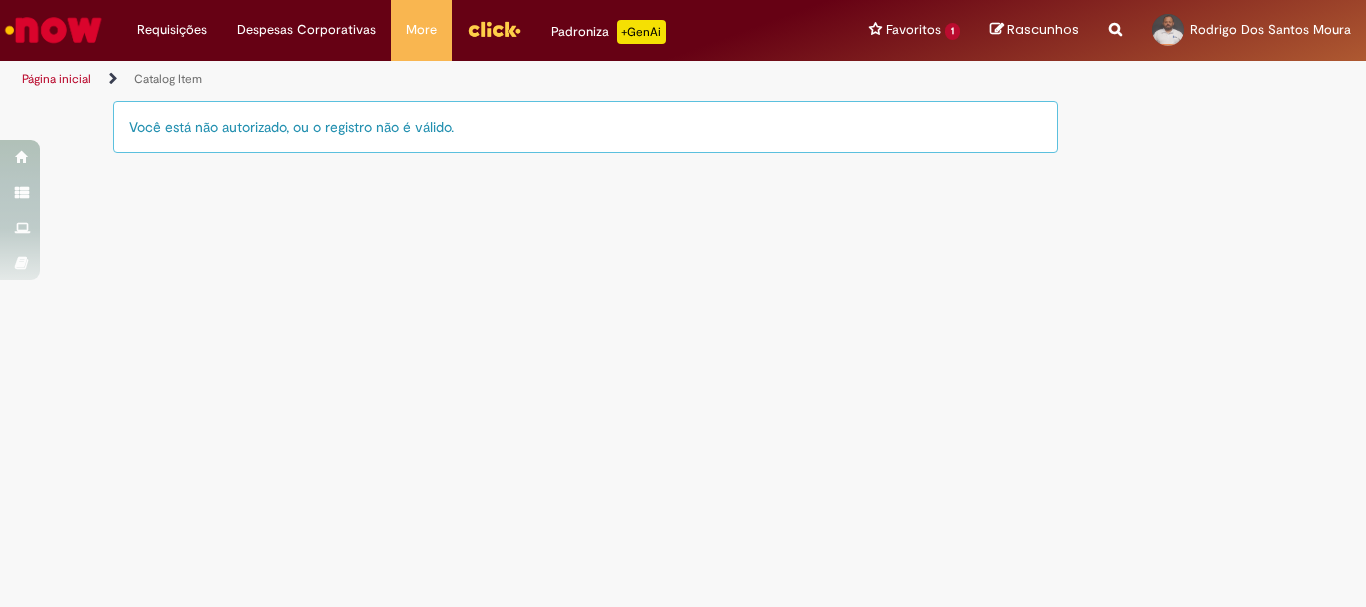 click on "Catalog Item" at bounding box center [168, 79] 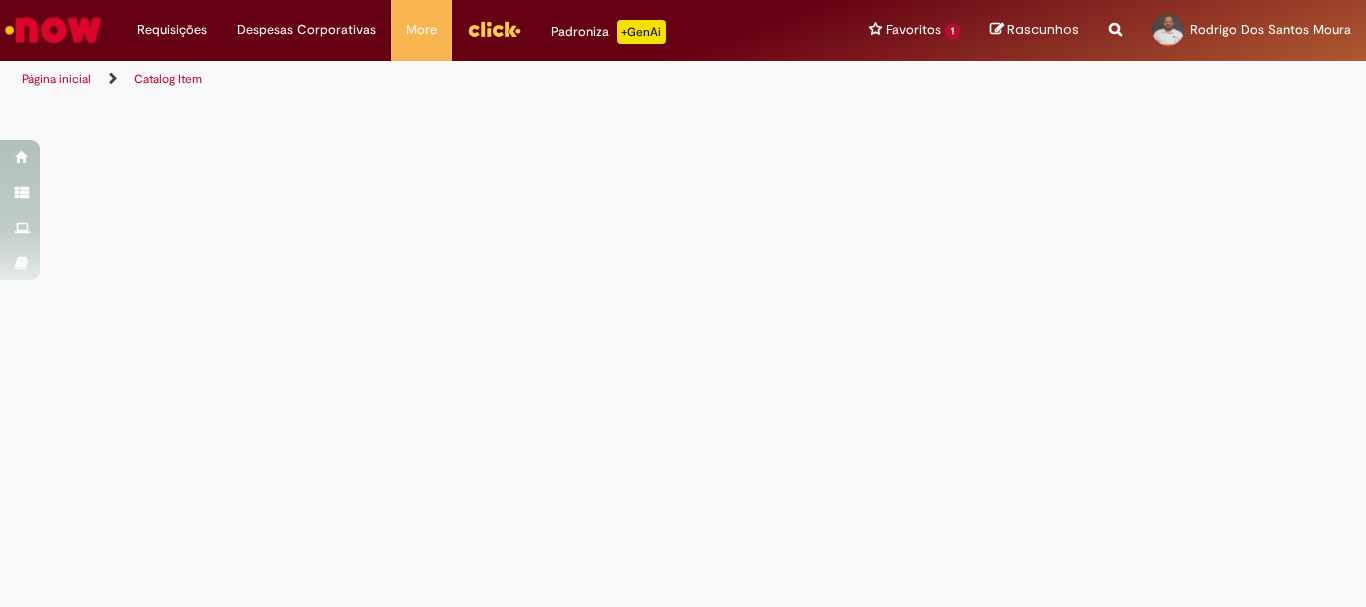 scroll, scrollTop: 0, scrollLeft: 0, axis: both 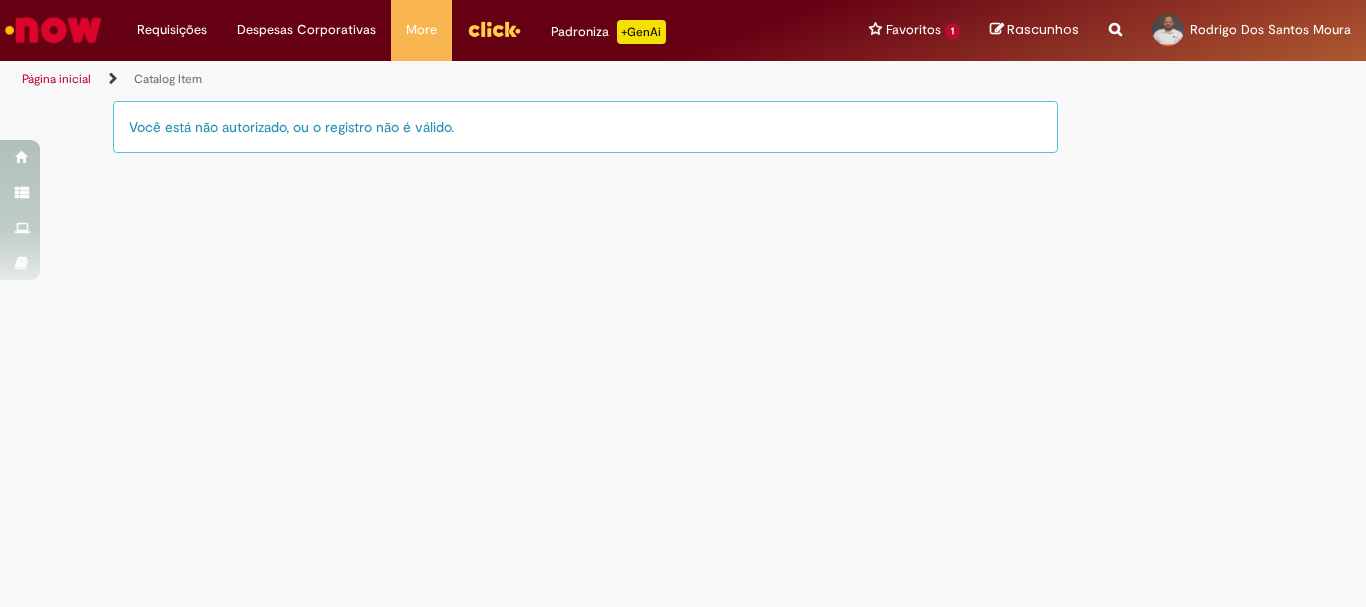 click on "Você está não autorizado, ou o registro não é válido." at bounding box center [585, 127] 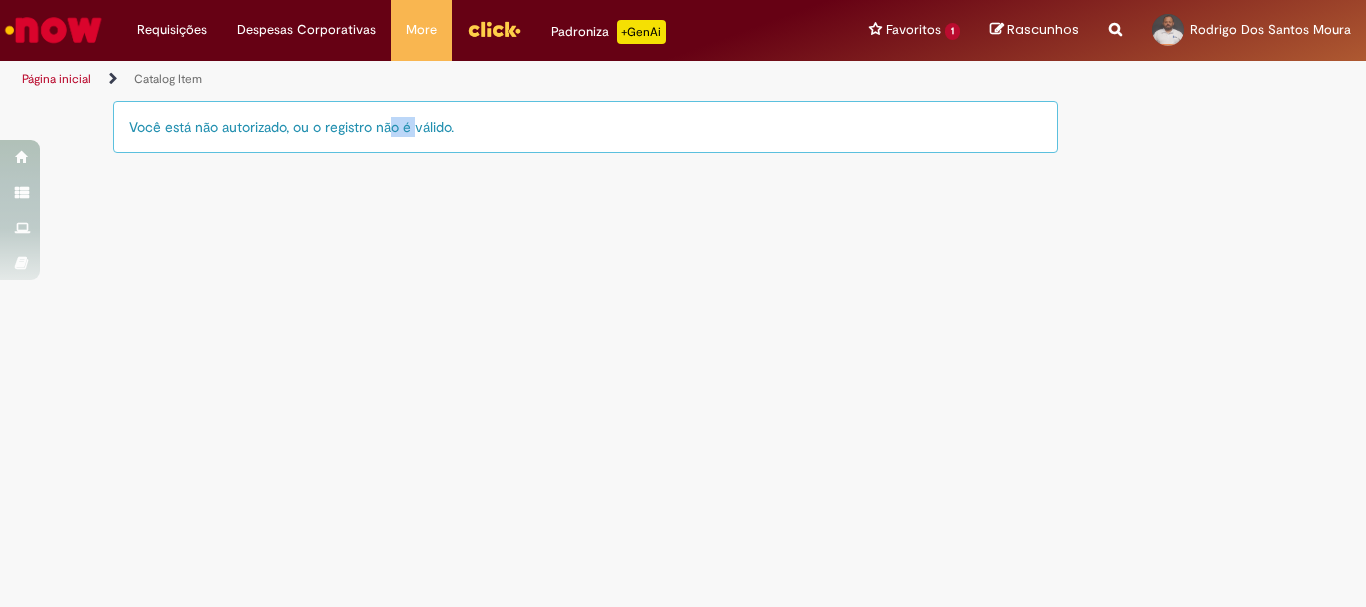 click on "Você está não autorizado, ou o registro não é válido." at bounding box center [585, 127] 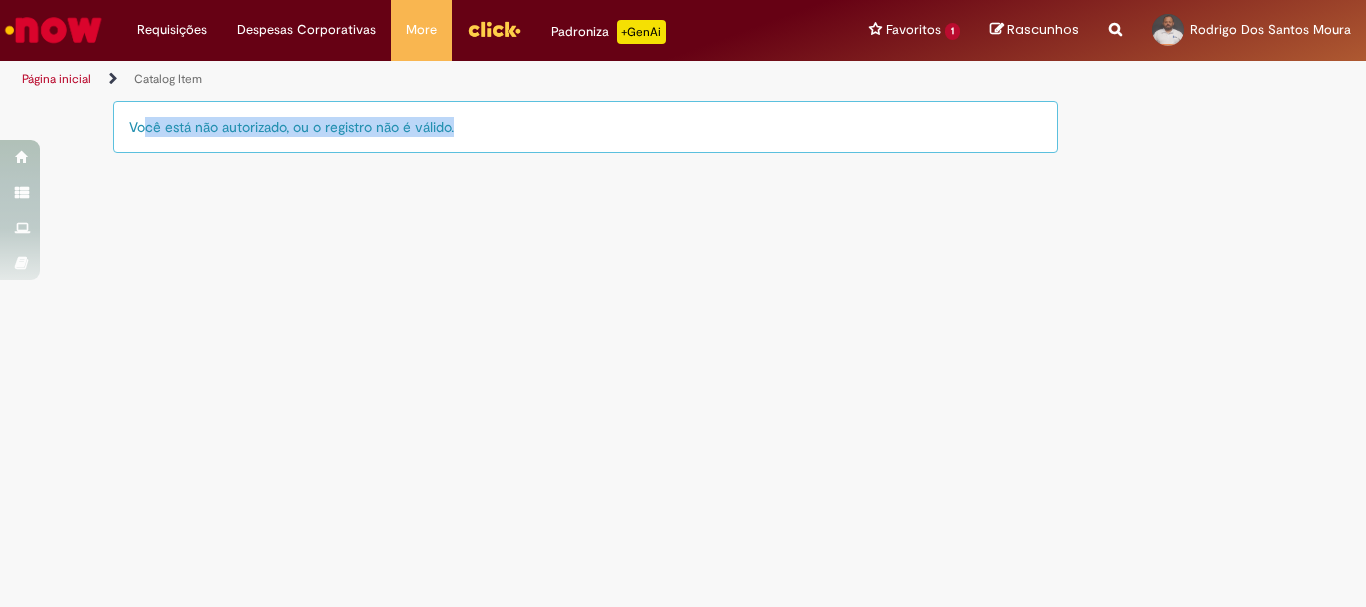 click on "Você está não autorizado, ou o registro não é válido." at bounding box center [585, 127] 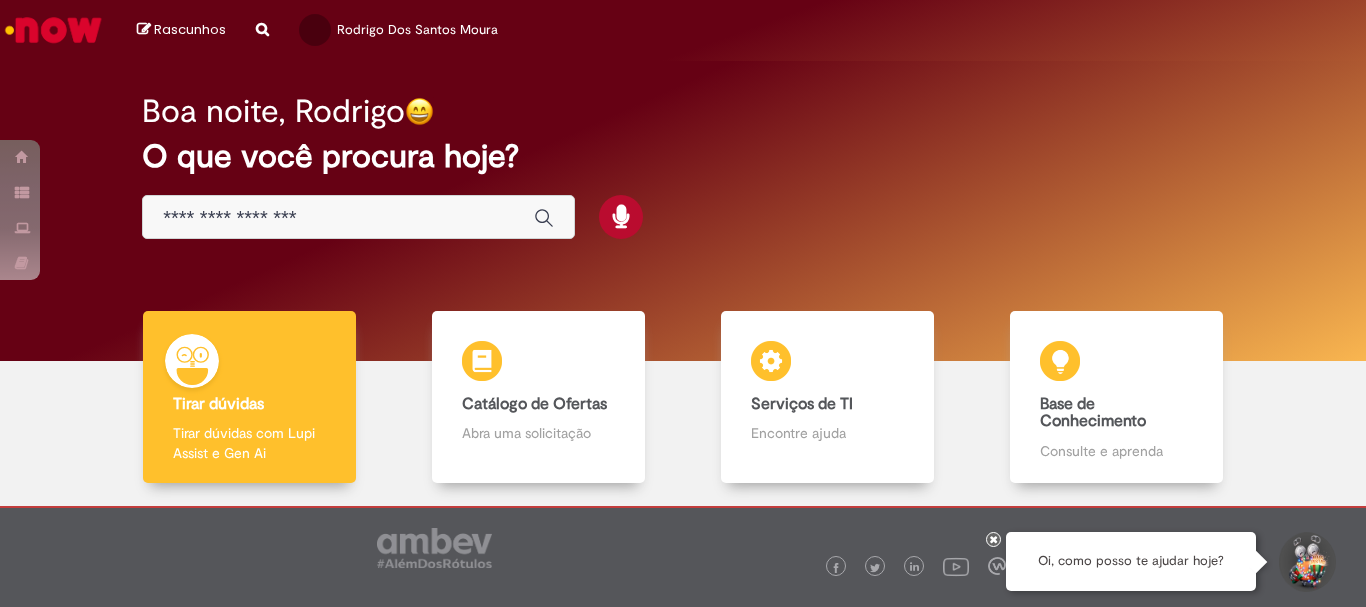 scroll, scrollTop: 0, scrollLeft: 0, axis: both 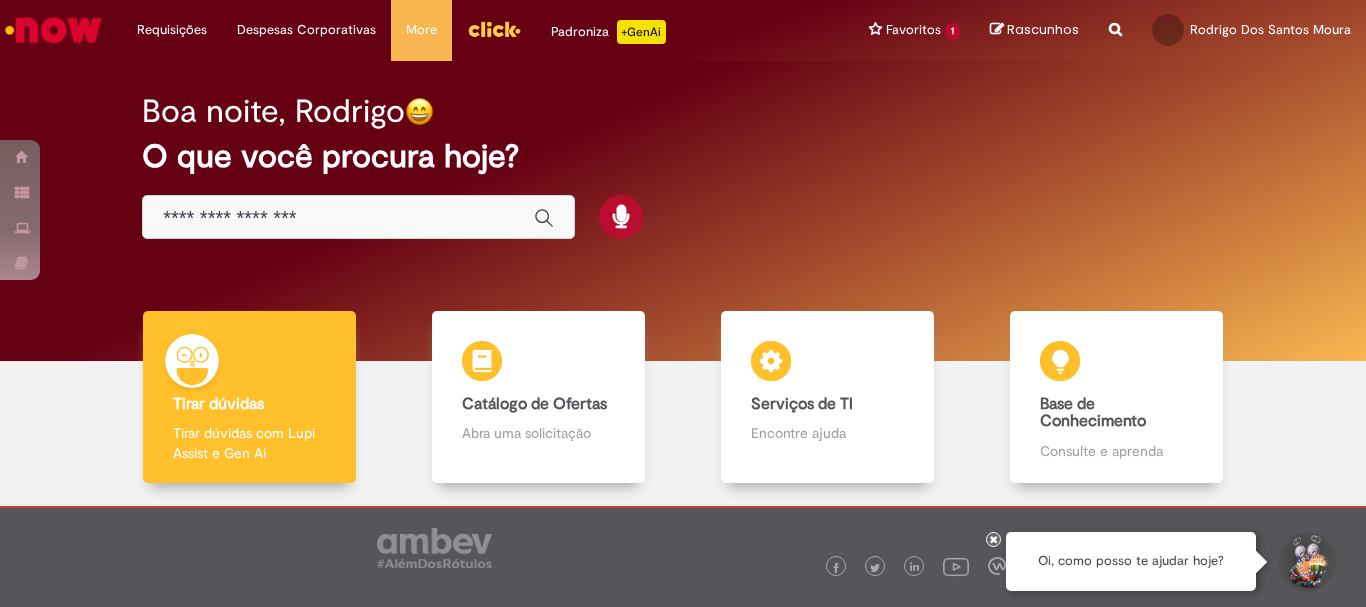 click at bounding box center [338, 218] 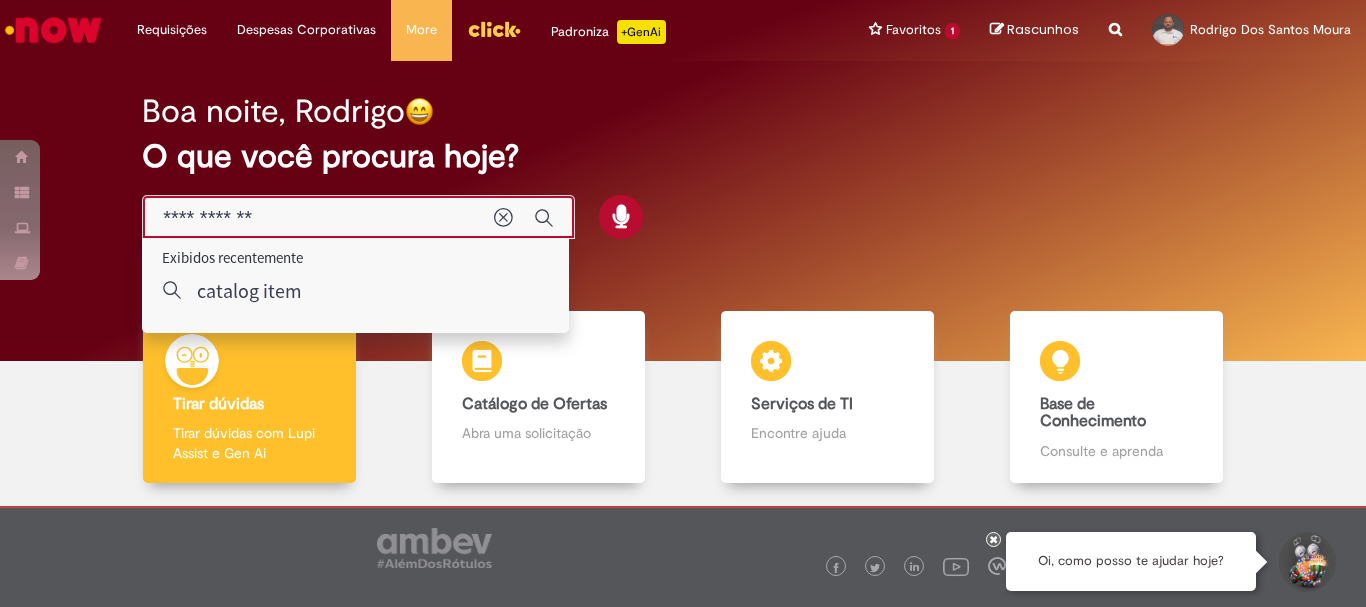 type on "**********" 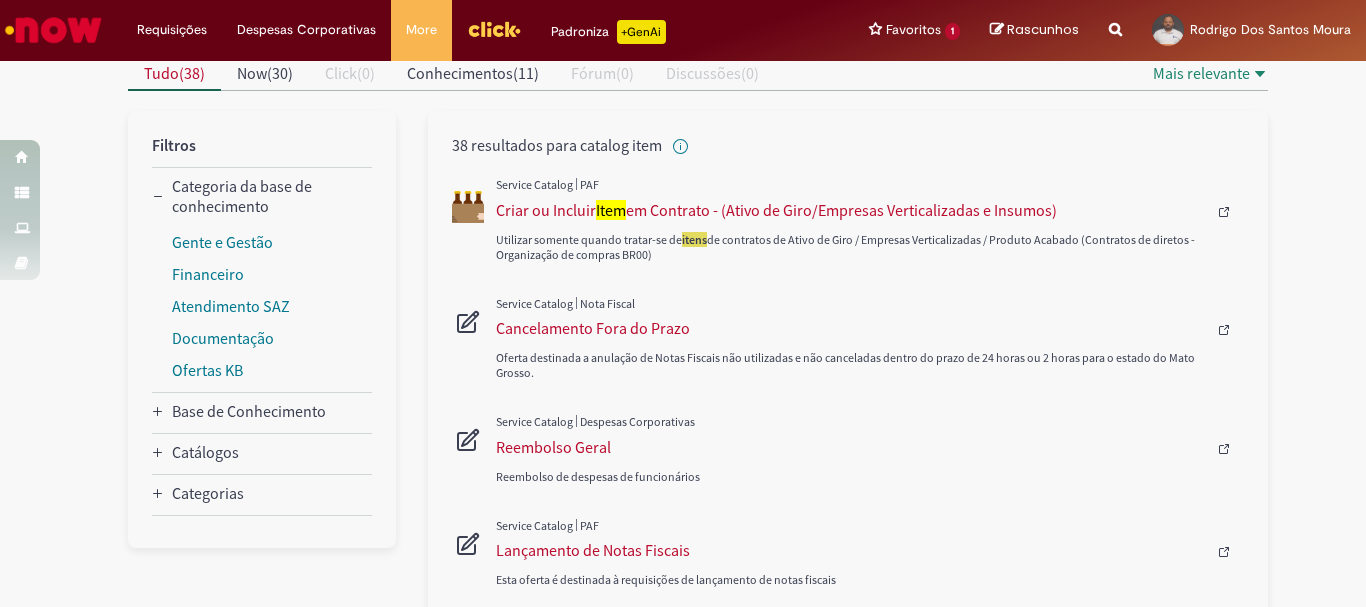 scroll, scrollTop: 0, scrollLeft: 0, axis: both 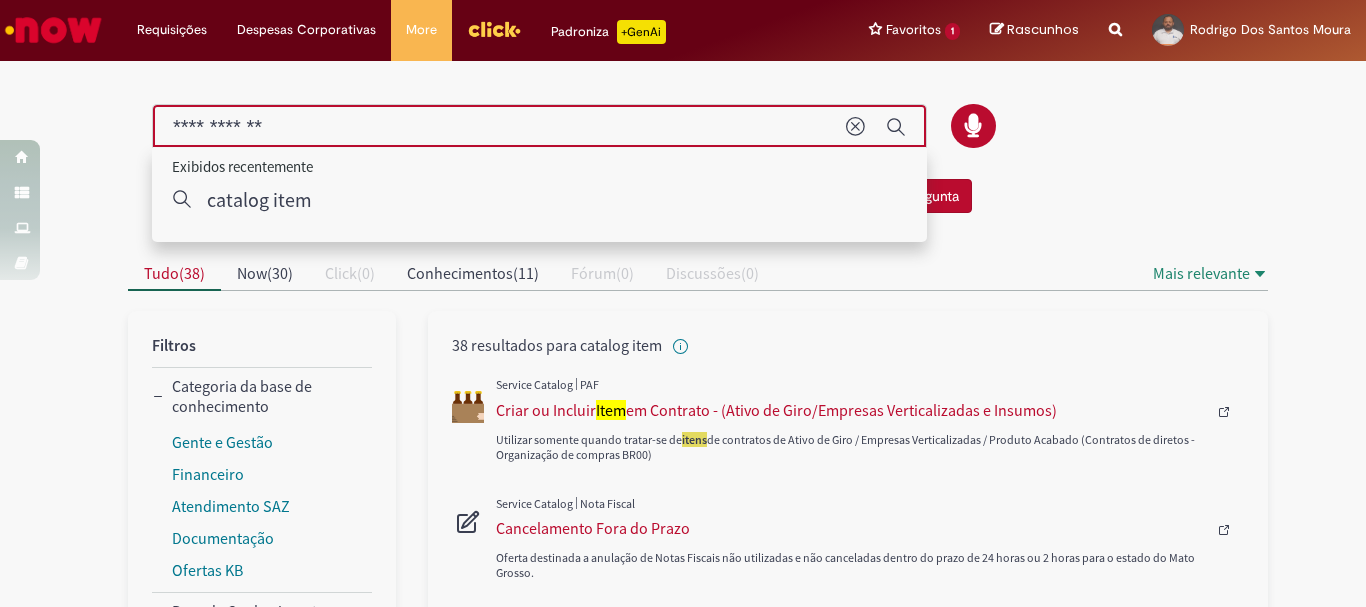 drag, startPoint x: 299, startPoint y: 123, endPoint x: 102, endPoint y: 91, distance: 199.58206 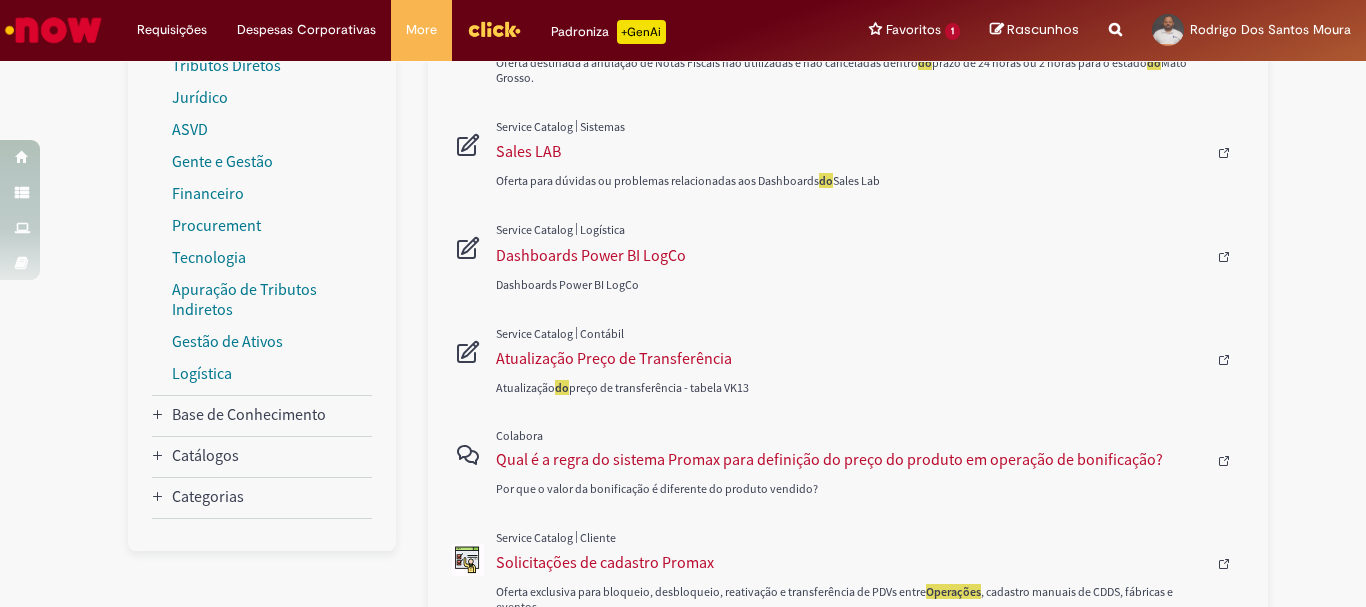 scroll, scrollTop: 77, scrollLeft: 0, axis: vertical 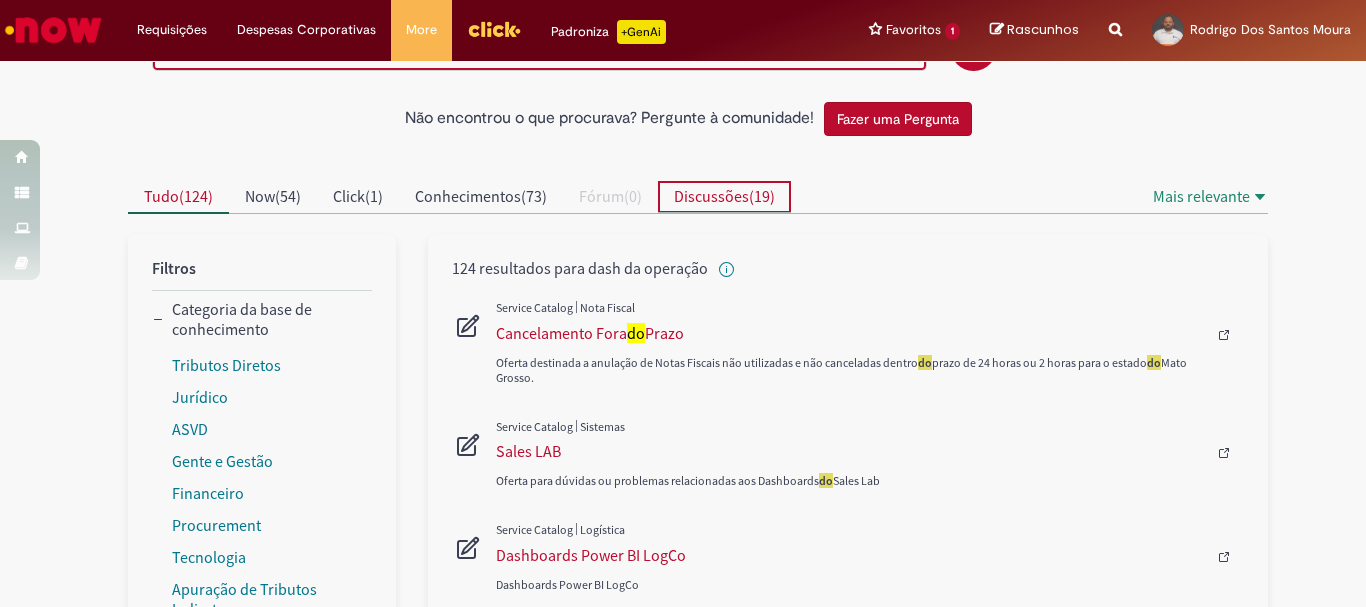 click on "Discussões" at bounding box center (711, 196) 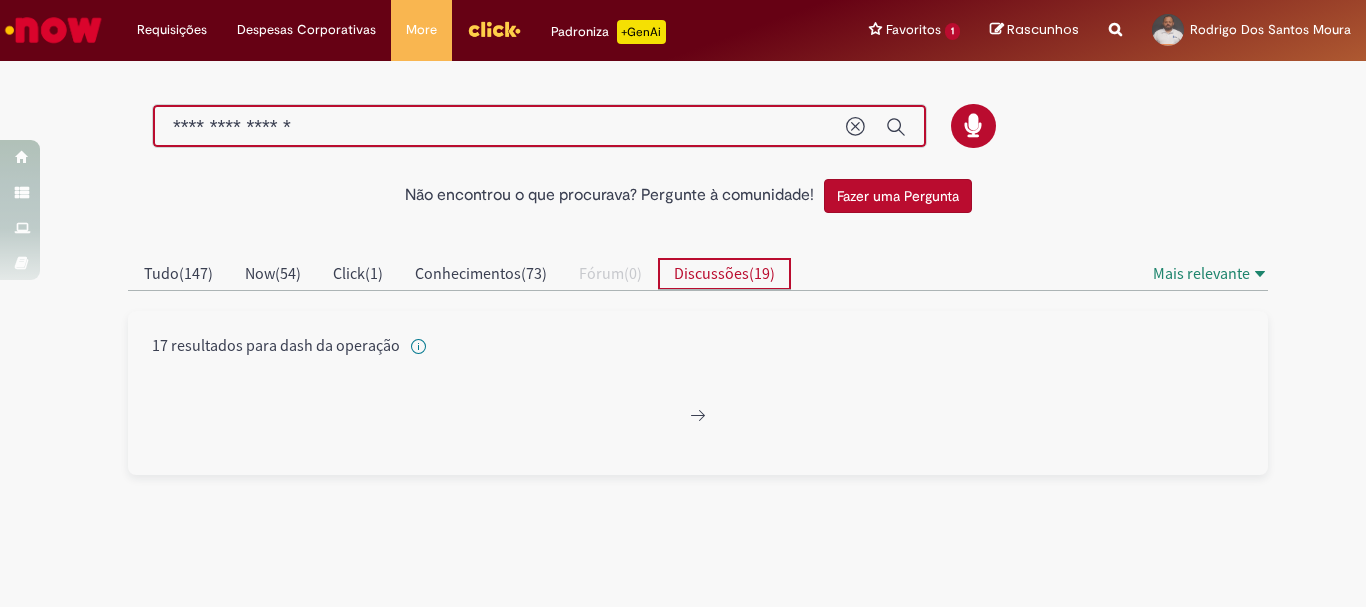 scroll, scrollTop: 0, scrollLeft: 0, axis: both 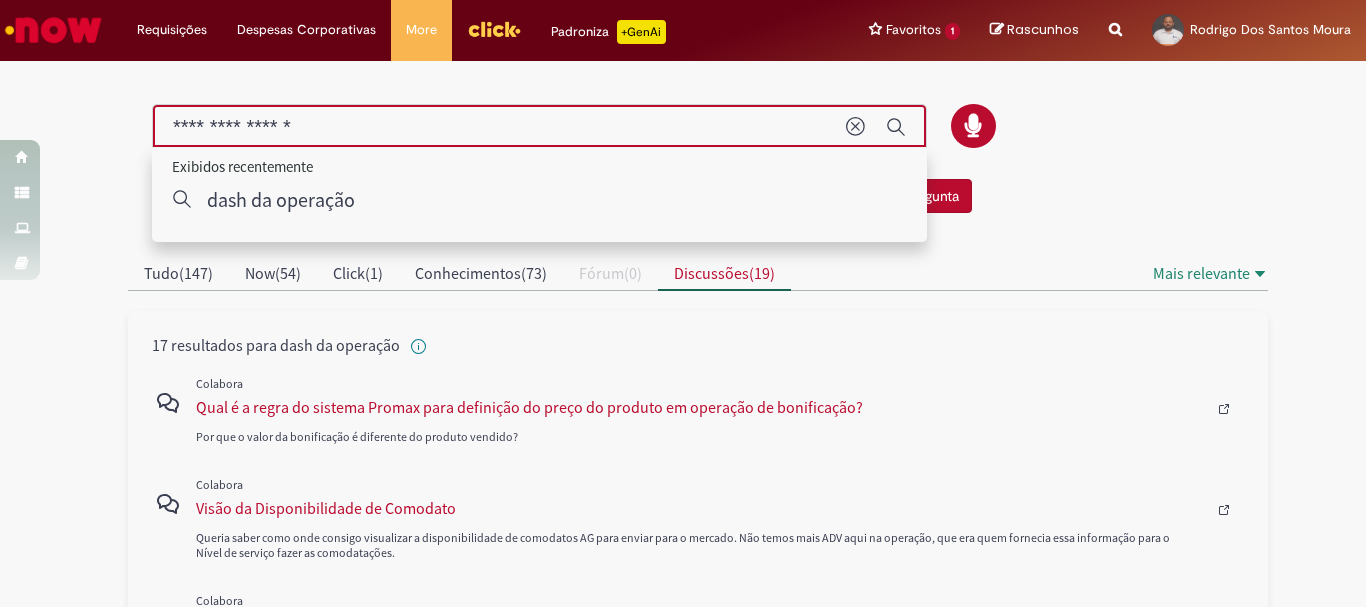 drag, startPoint x: 370, startPoint y: 128, endPoint x: 283, endPoint y: 124, distance: 87.0919 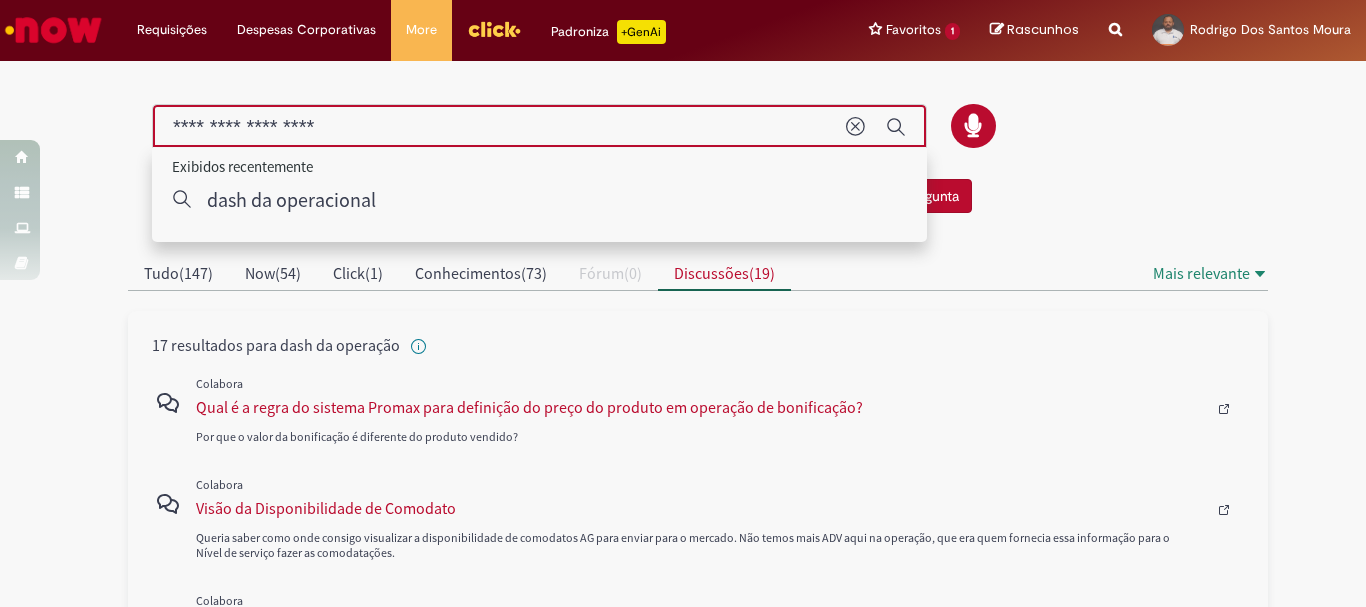type on "**********" 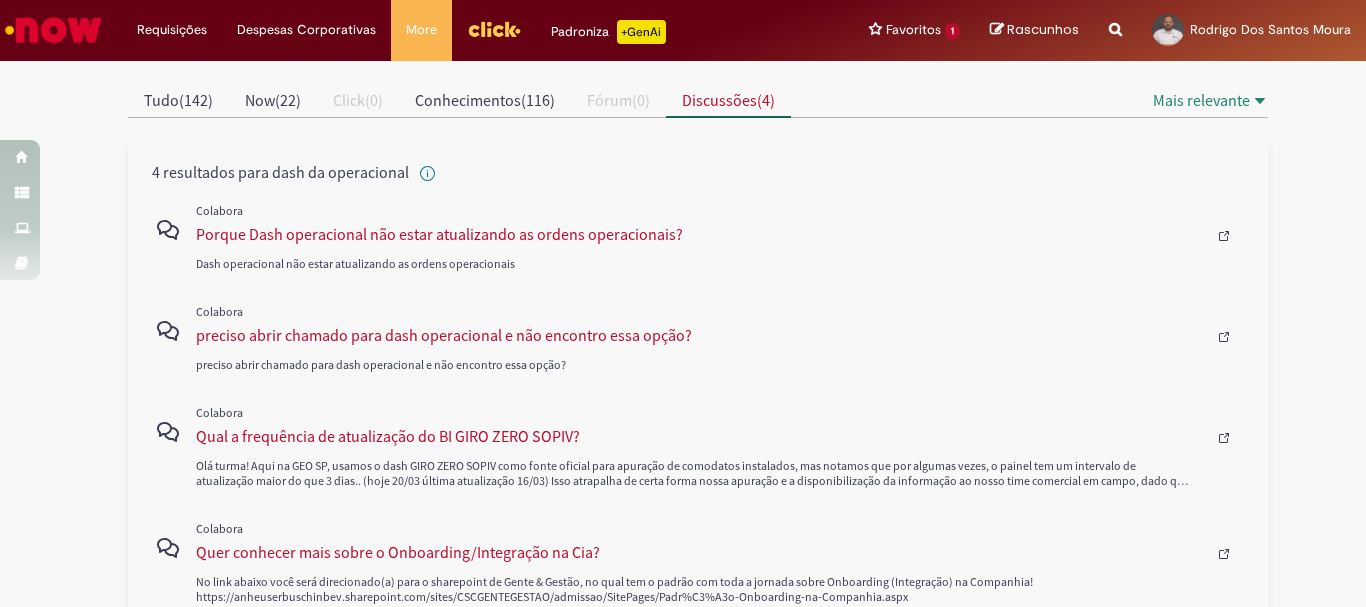 scroll, scrollTop: 0, scrollLeft: 0, axis: both 